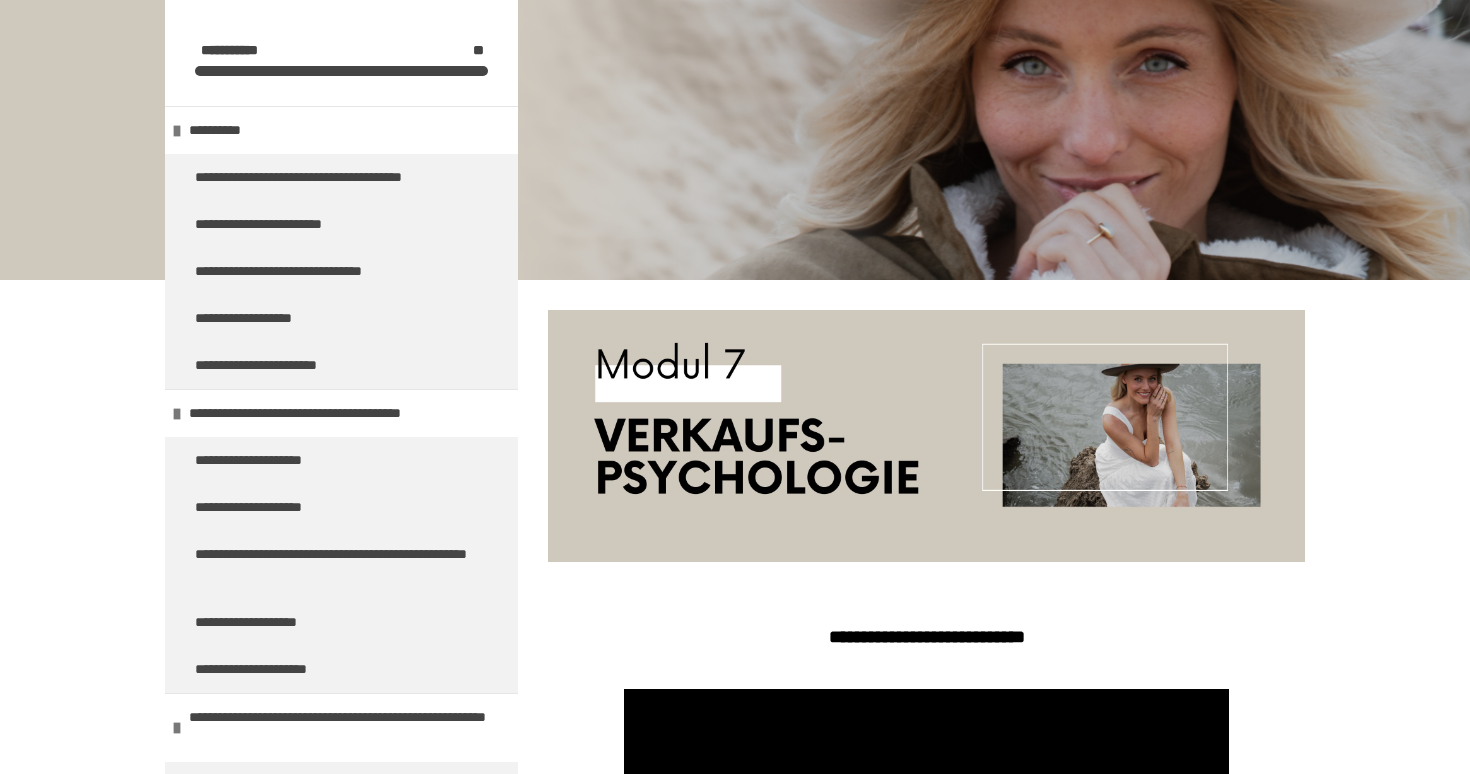 scroll, scrollTop: 432, scrollLeft: 0, axis: vertical 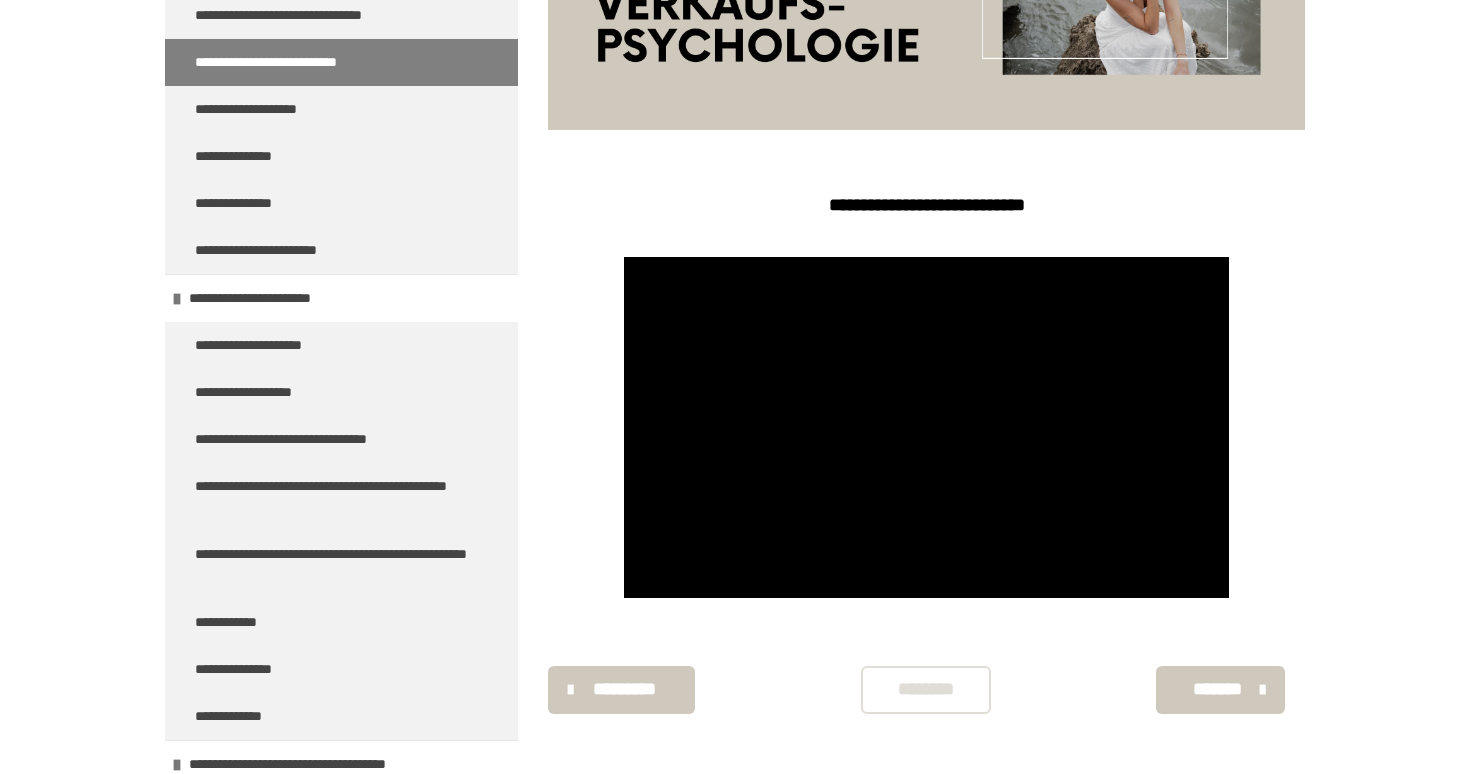 click on "*******" at bounding box center [1218, 689] 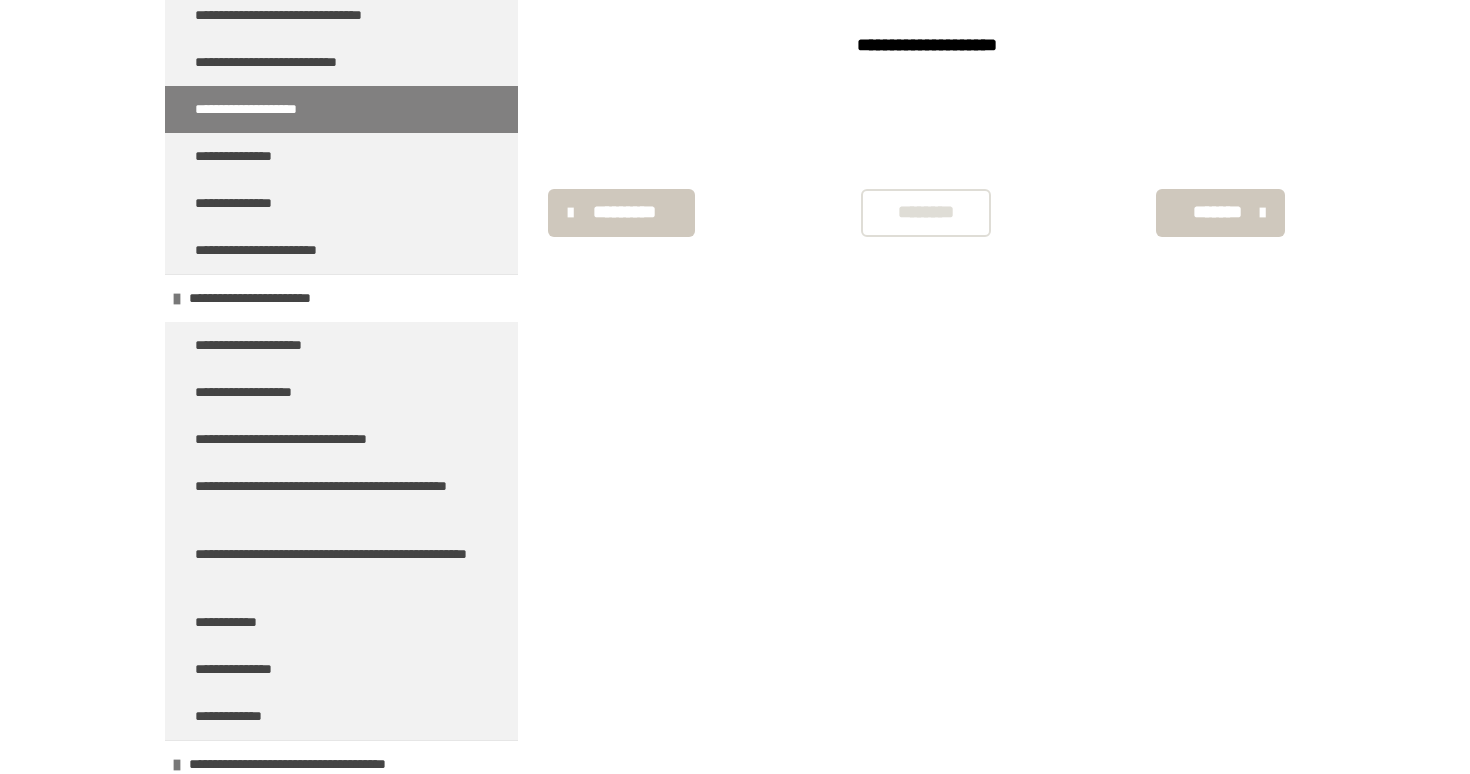 scroll, scrollTop: 340, scrollLeft: 0, axis: vertical 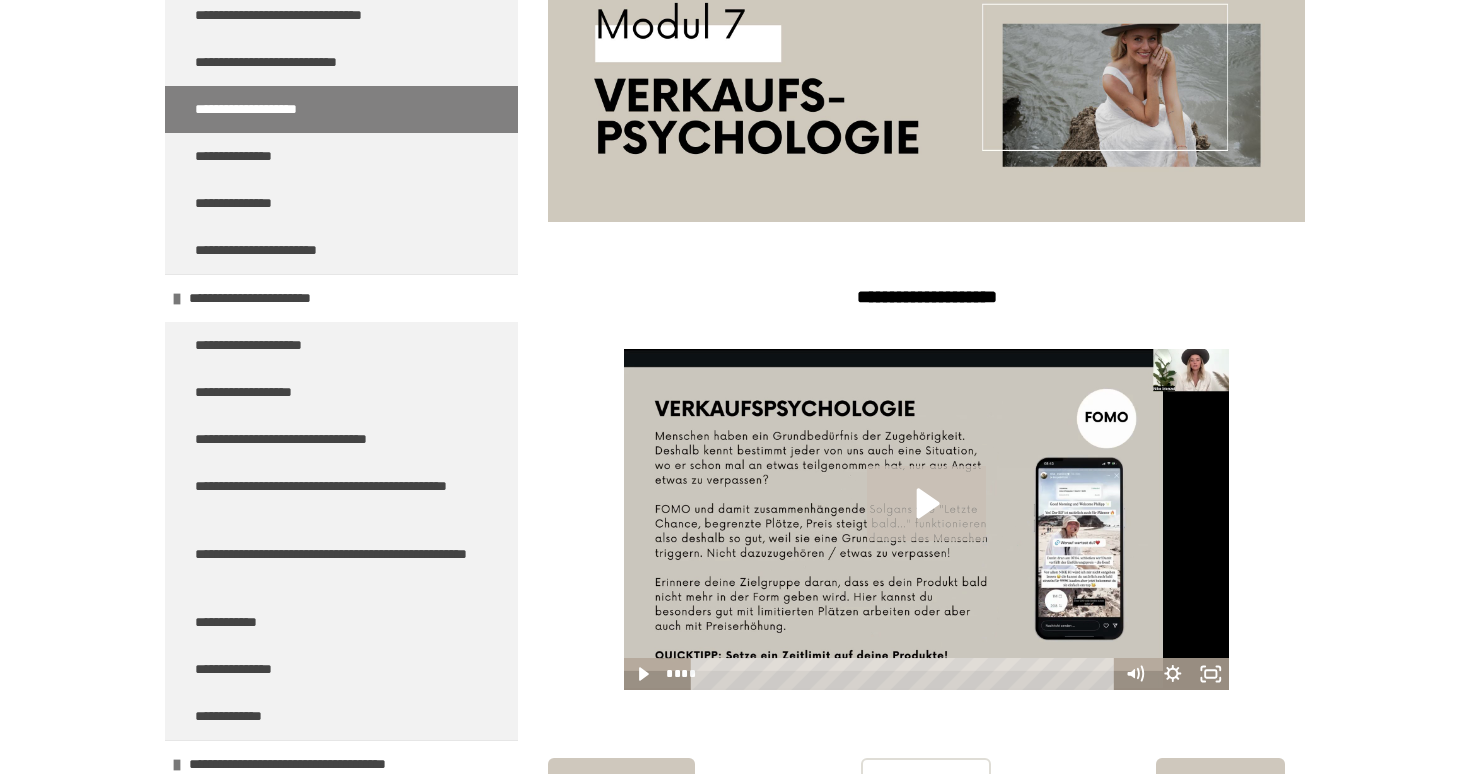 click 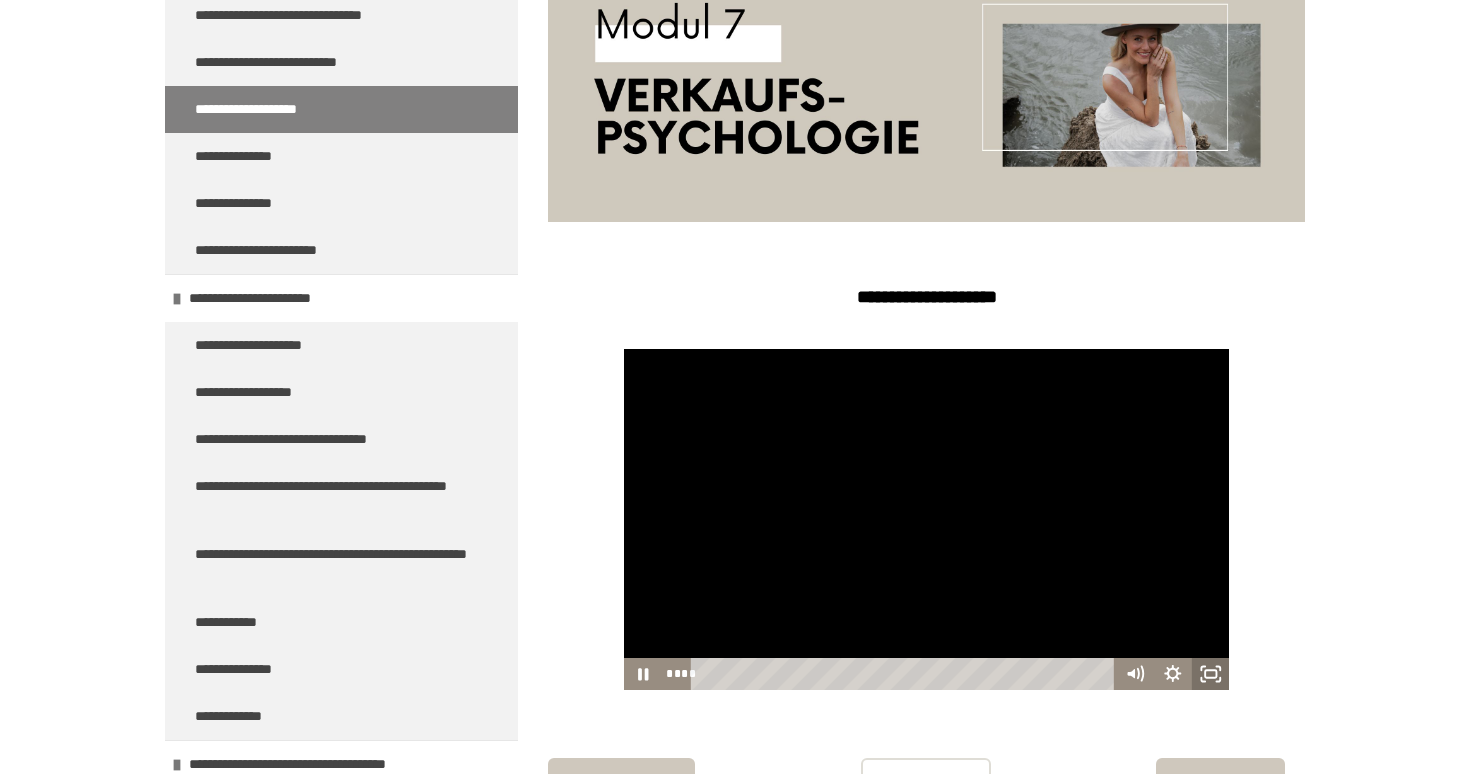 click 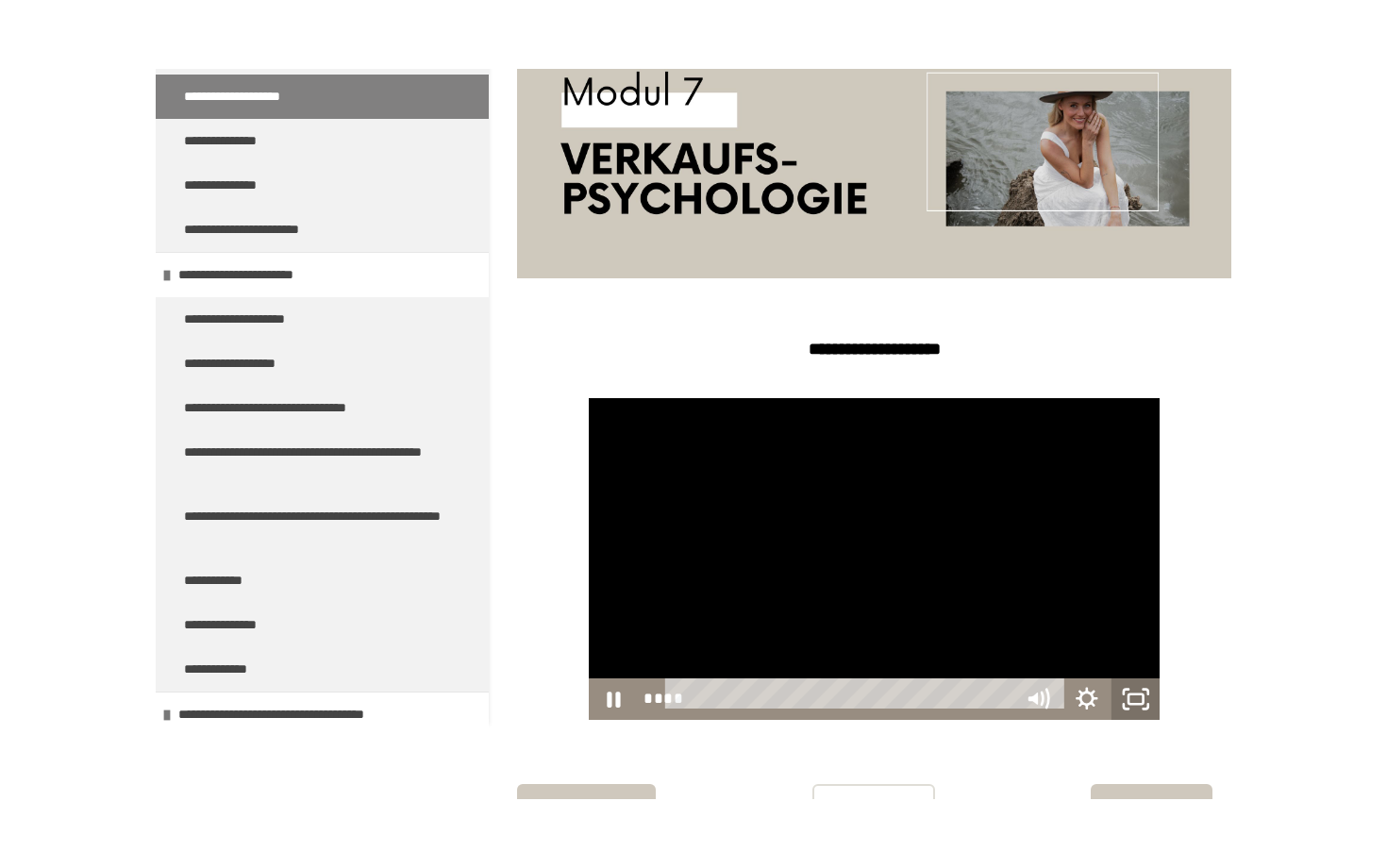 scroll, scrollTop: 0, scrollLeft: 0, axis: both 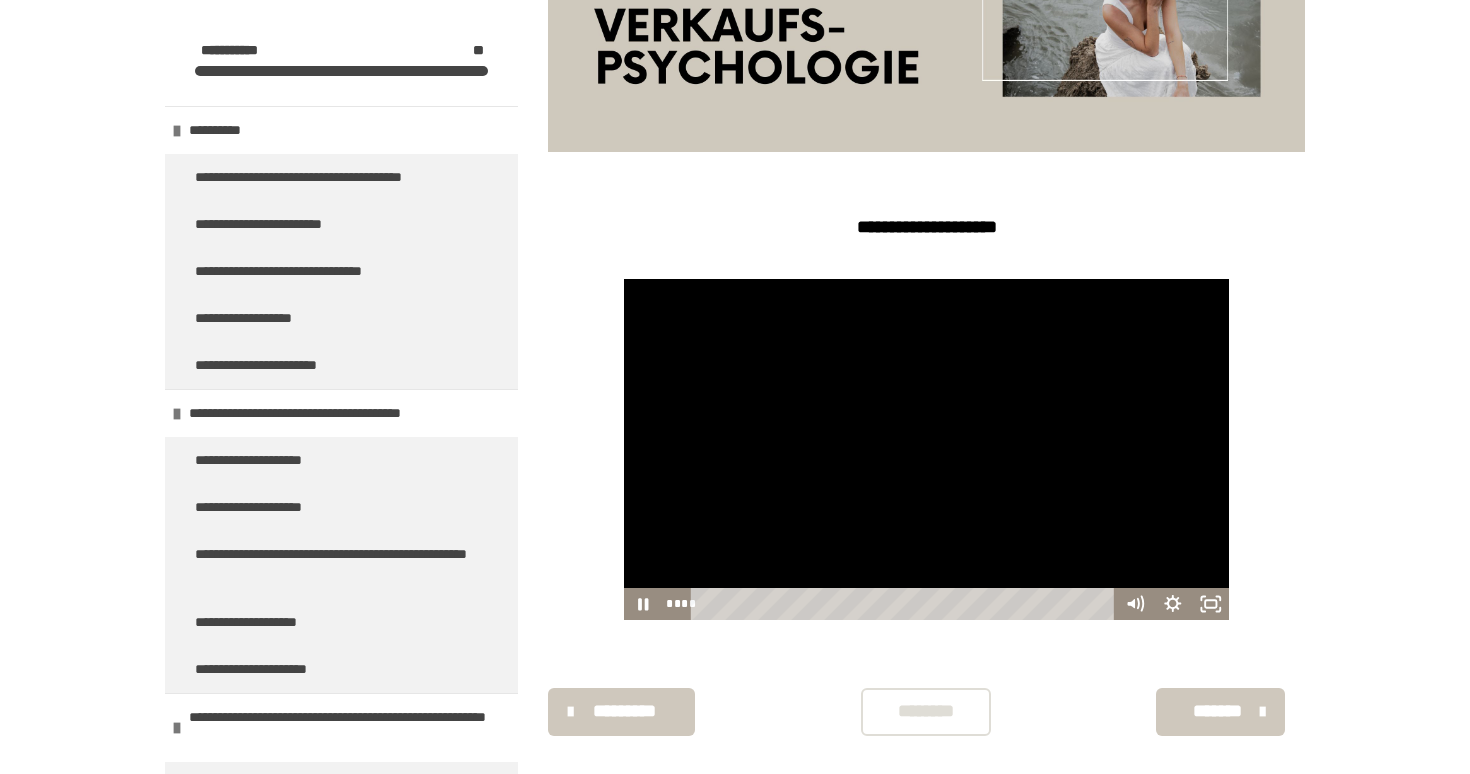 click at bounding box center (927, 449) 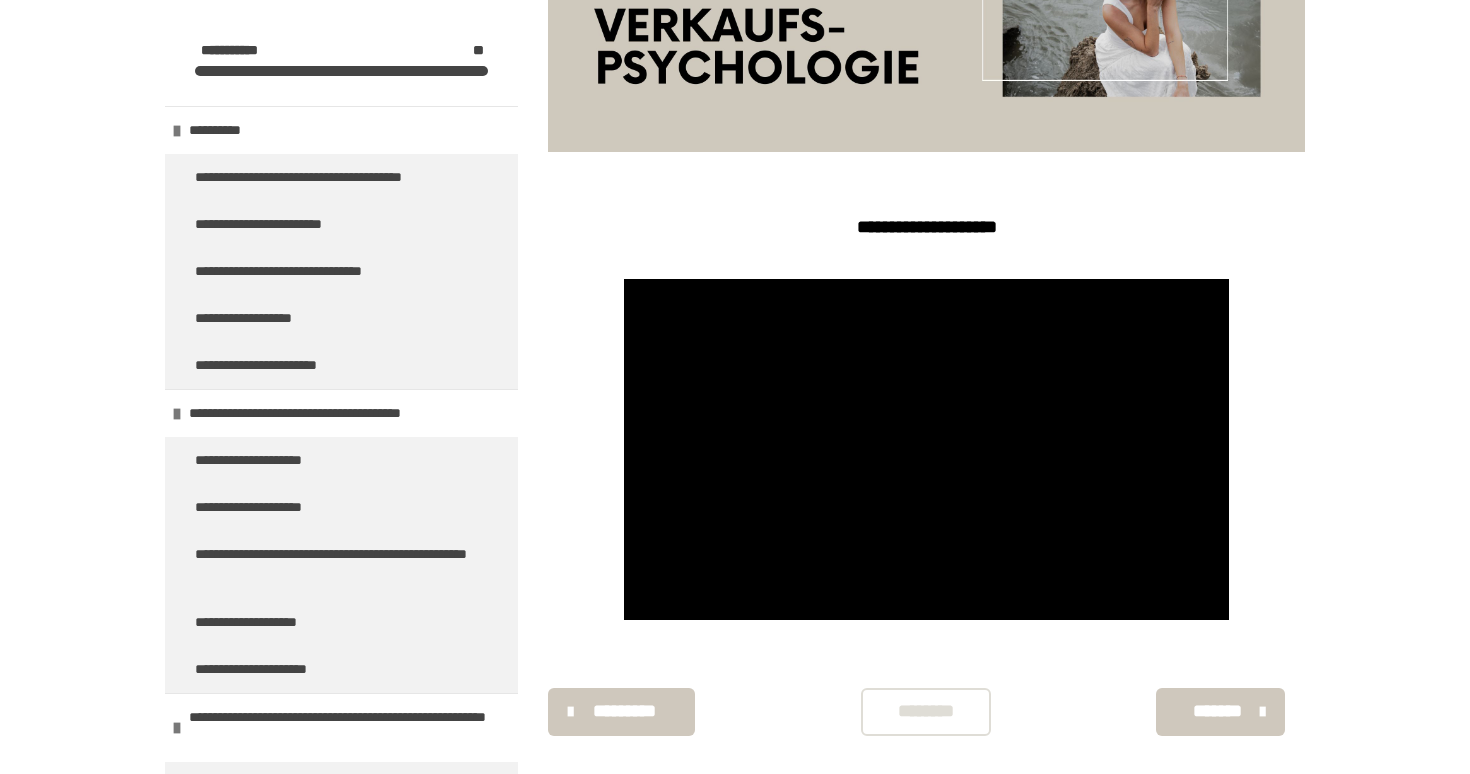 click on "*******" at bounding box center (1218, 711) 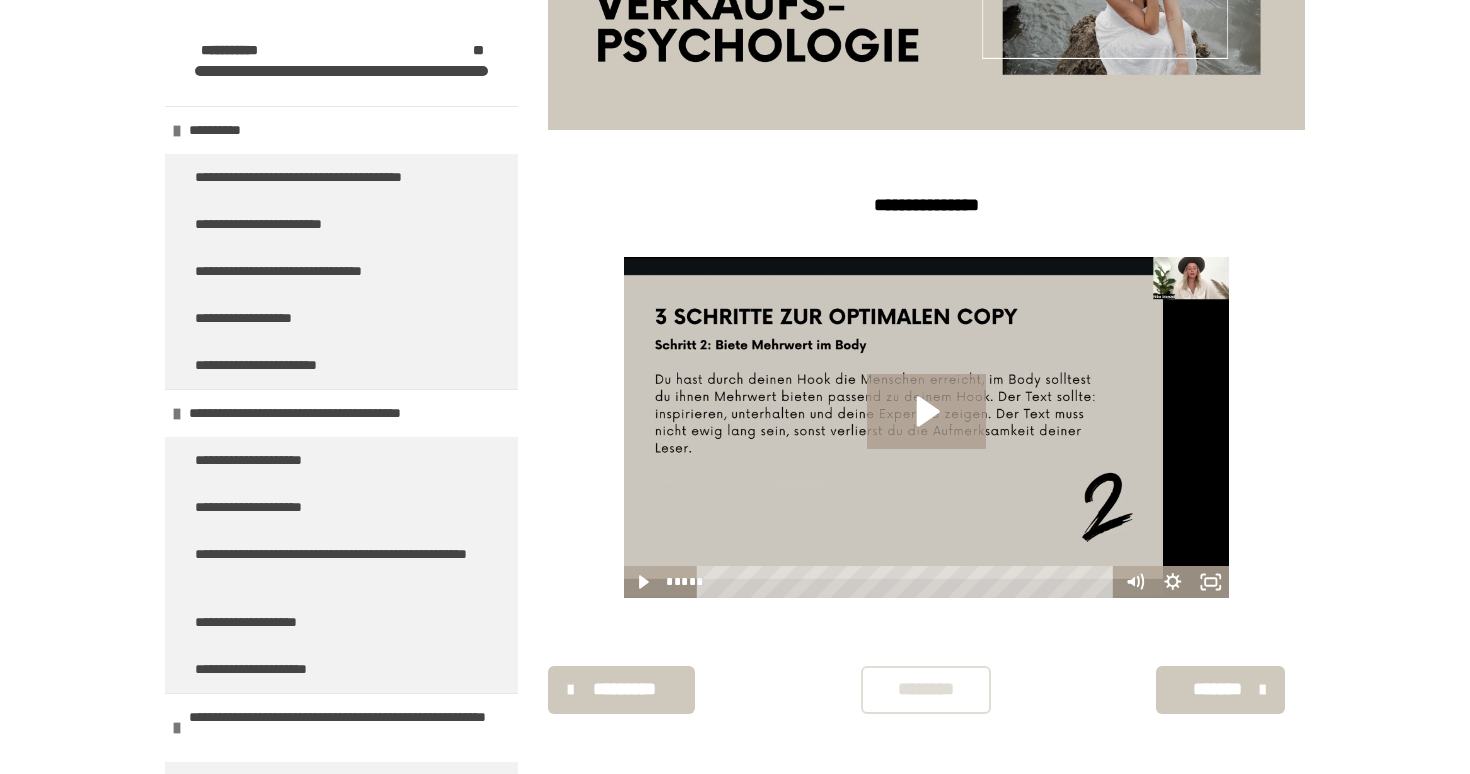 scroll, scrollTop: 432, scrollLeft: 0, axis: vertical 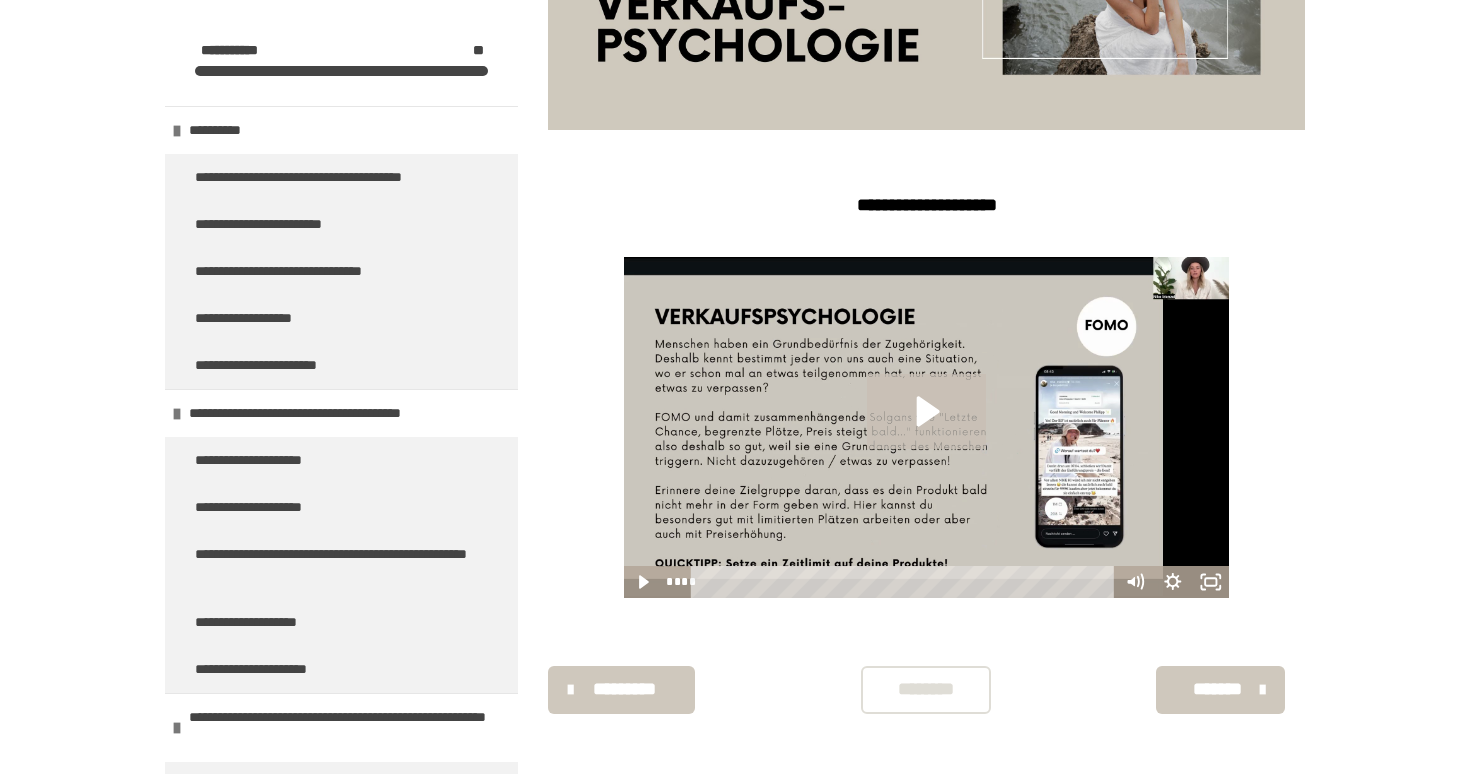 click 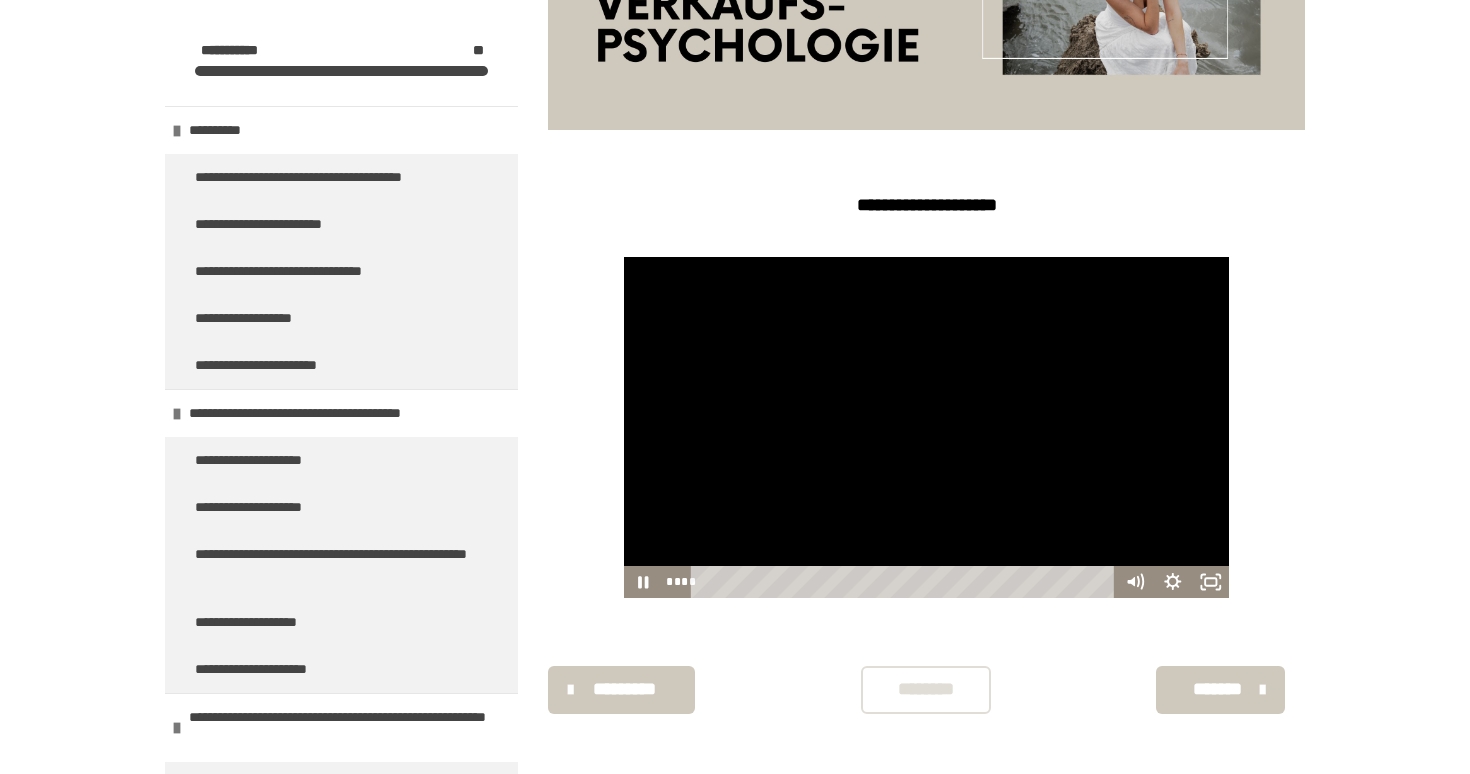 scroll, scrollTop: 432, scrollLeft: 0, axis: vertical 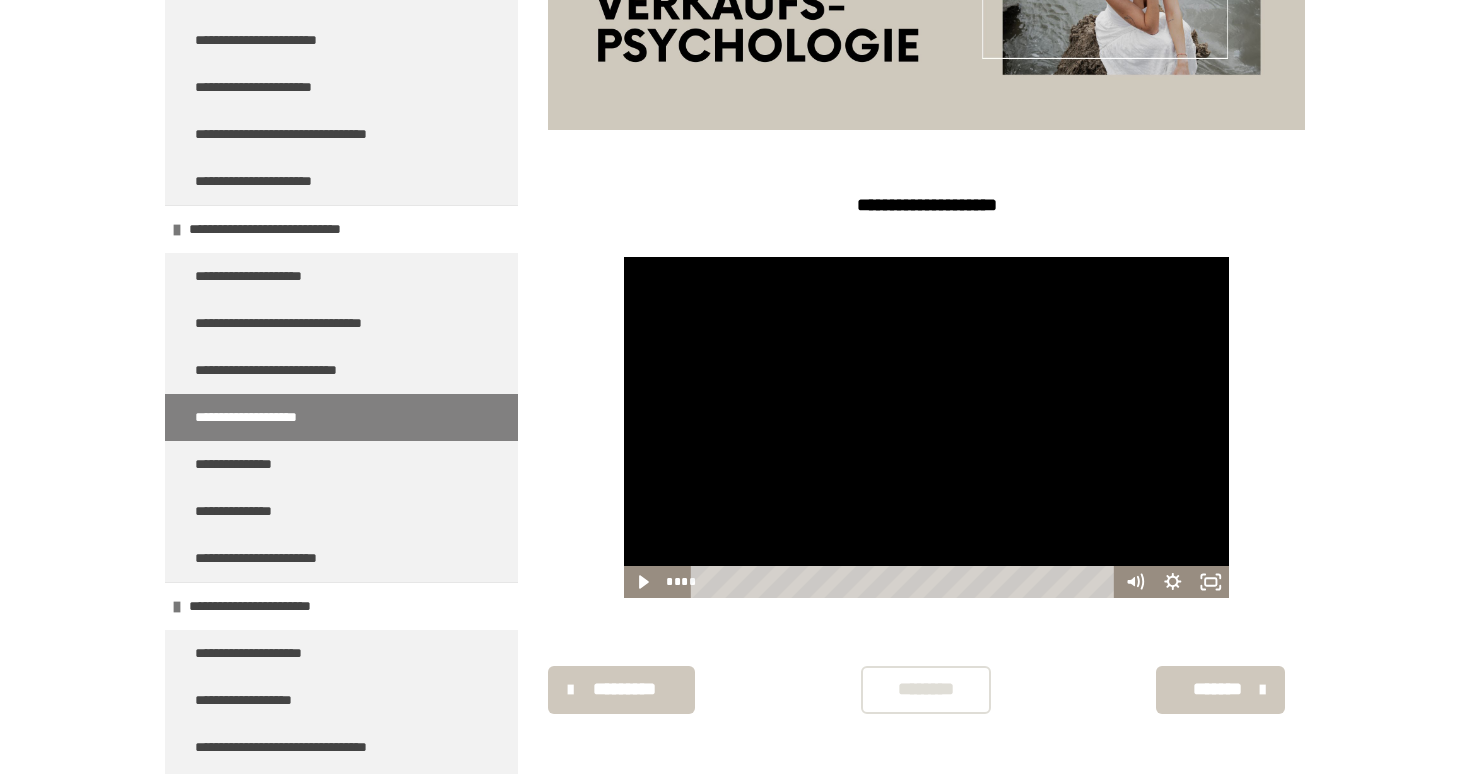 click at bounding box center [927, 427] 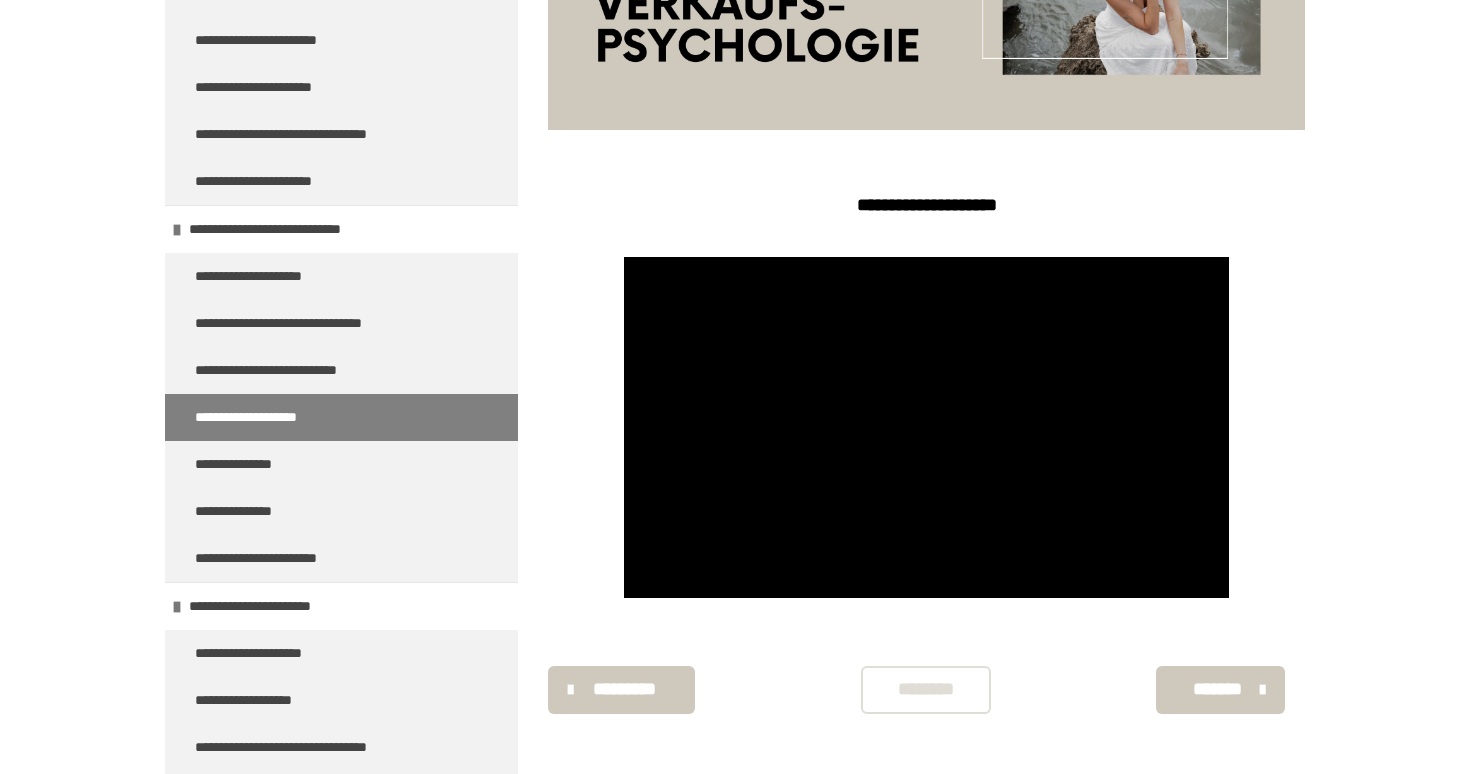 click on "*******" at bounding box center (1218, 689) 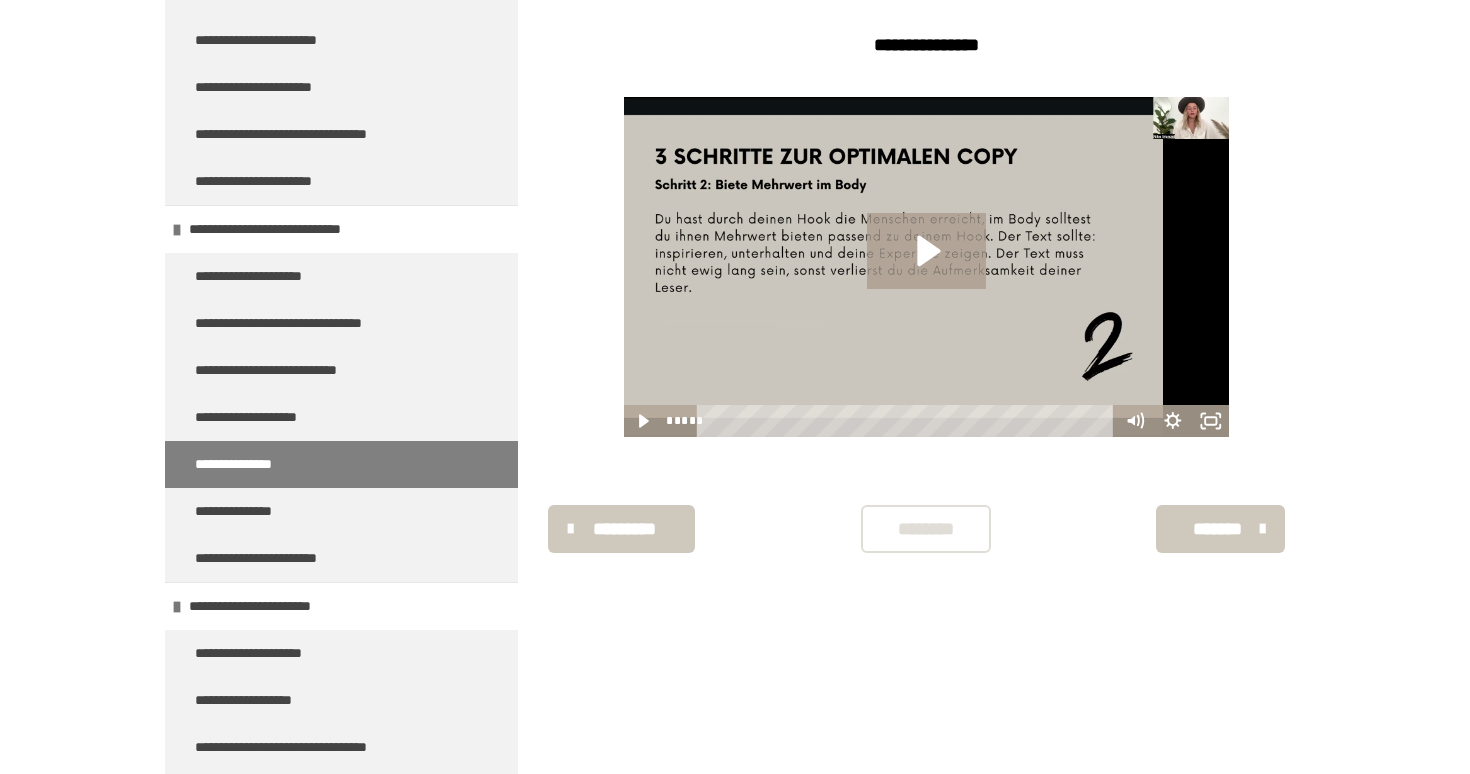 scroll, scrollTop: 340, scrollLeft: 0, axis: vertical 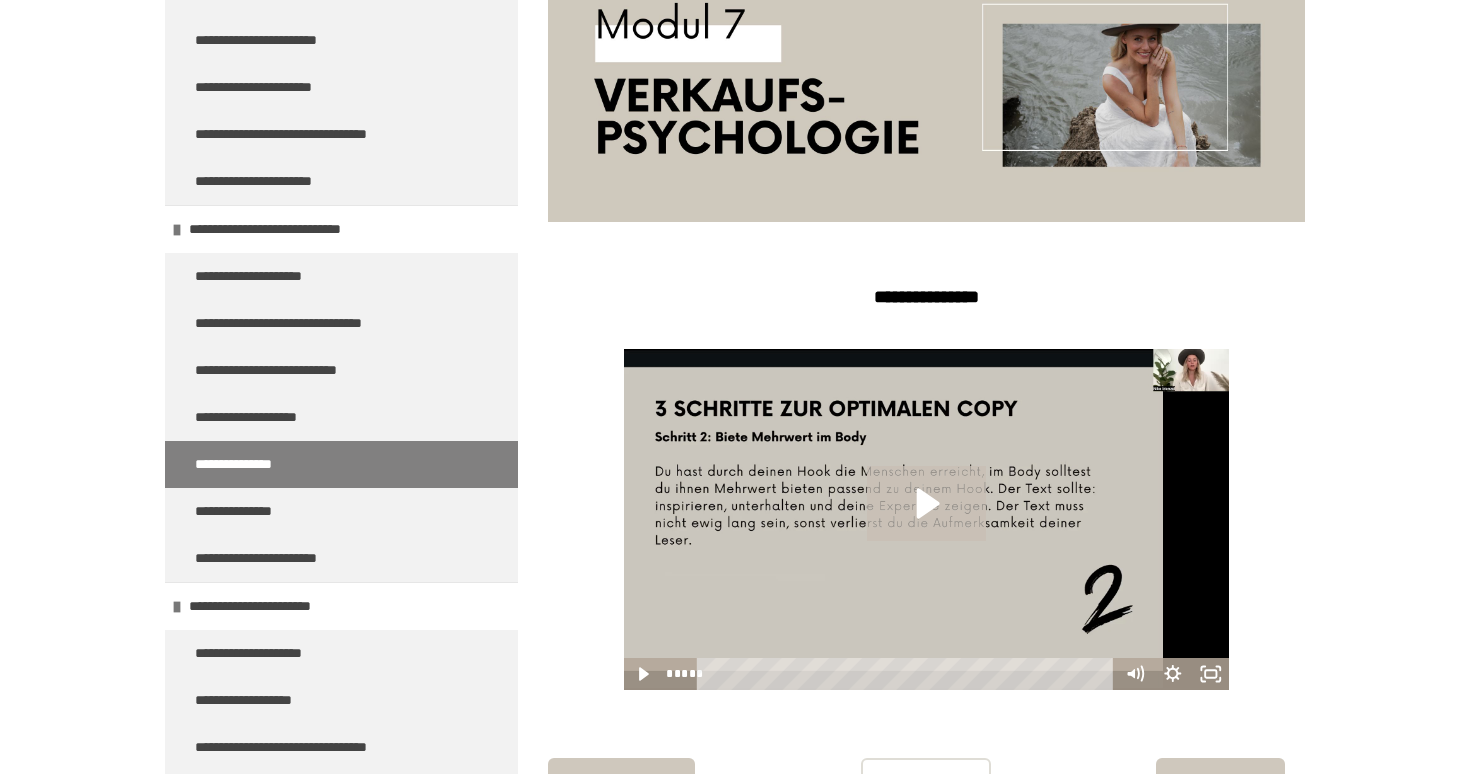 click 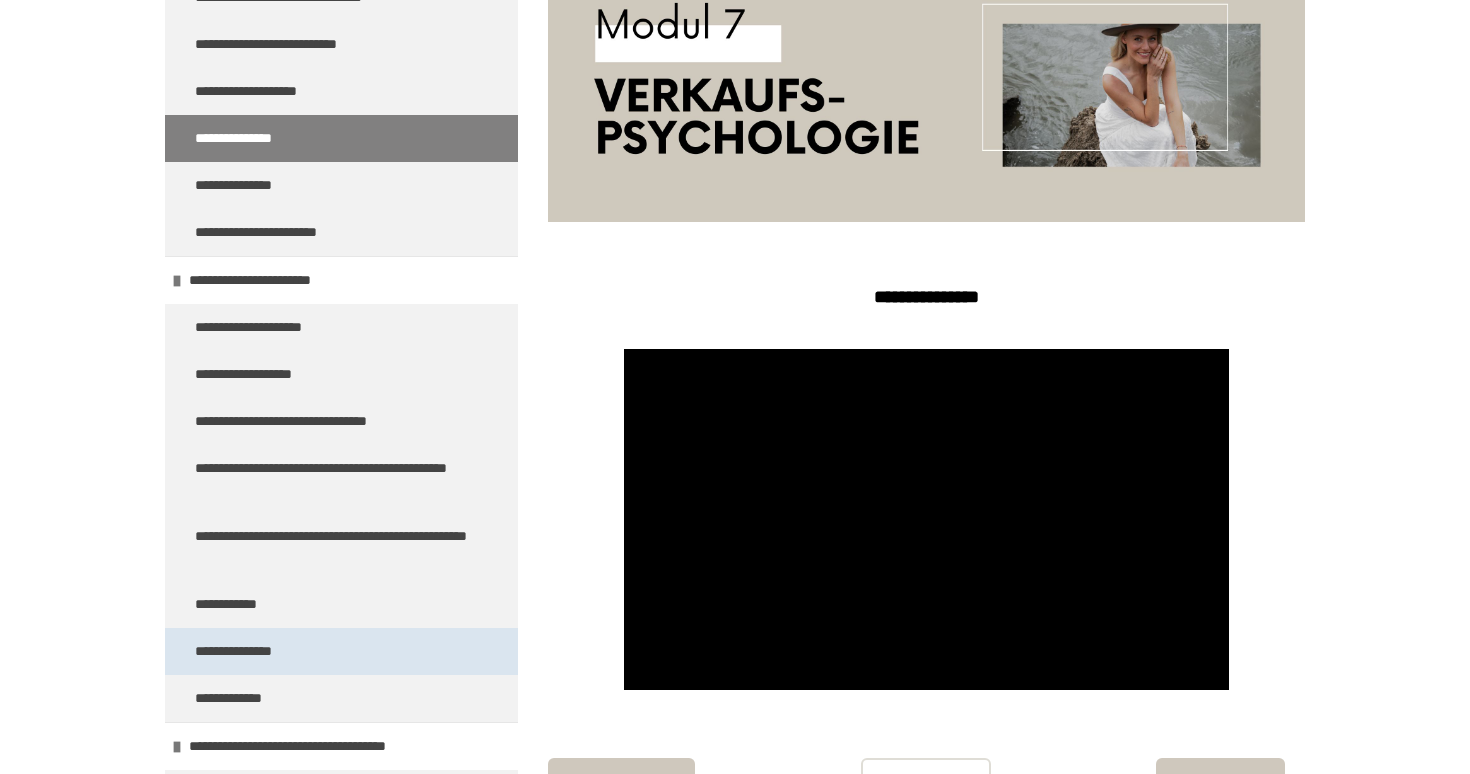 scroll, scrollTop: 3559, scrollLeft: 0, axis: vertical 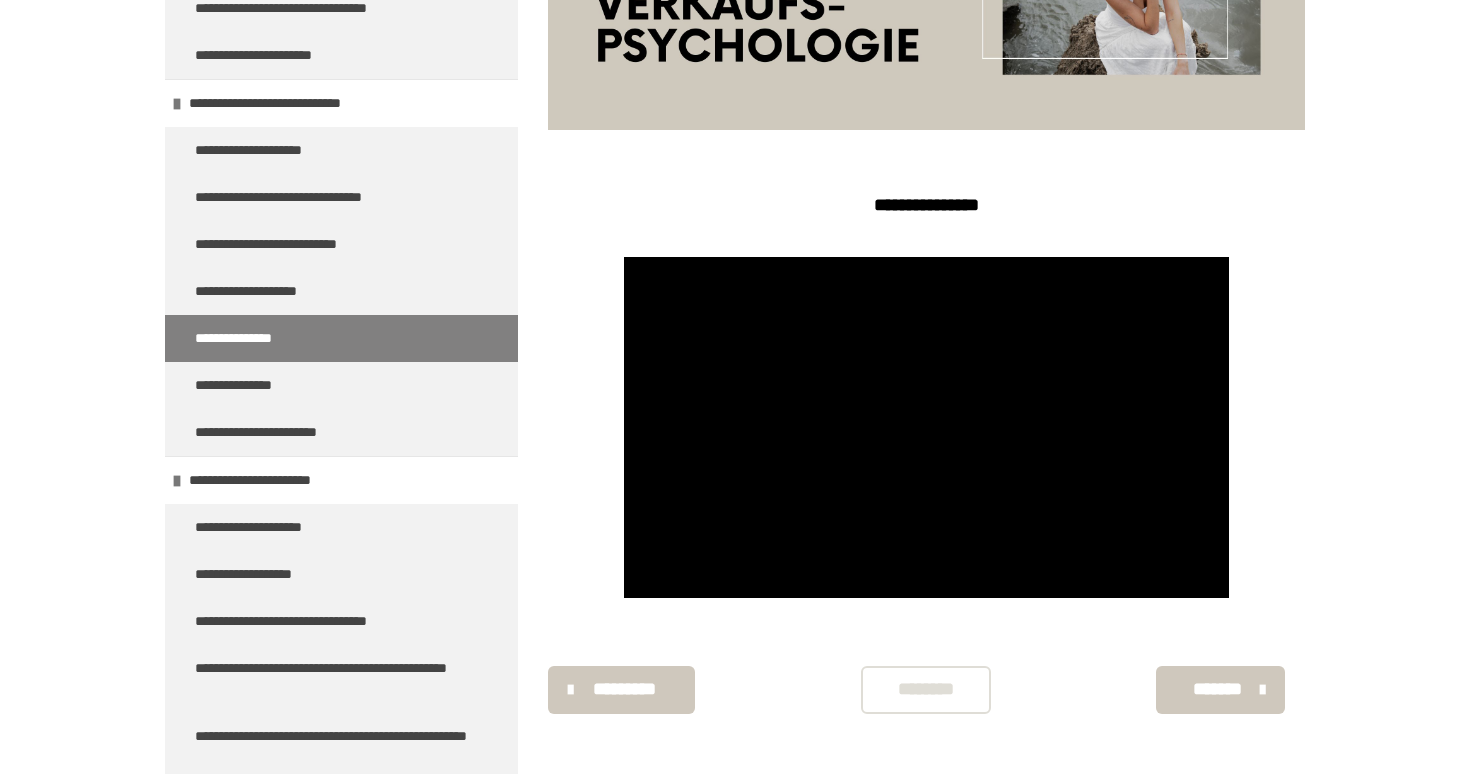 click on "*******" at bounding box center (1218, 689) 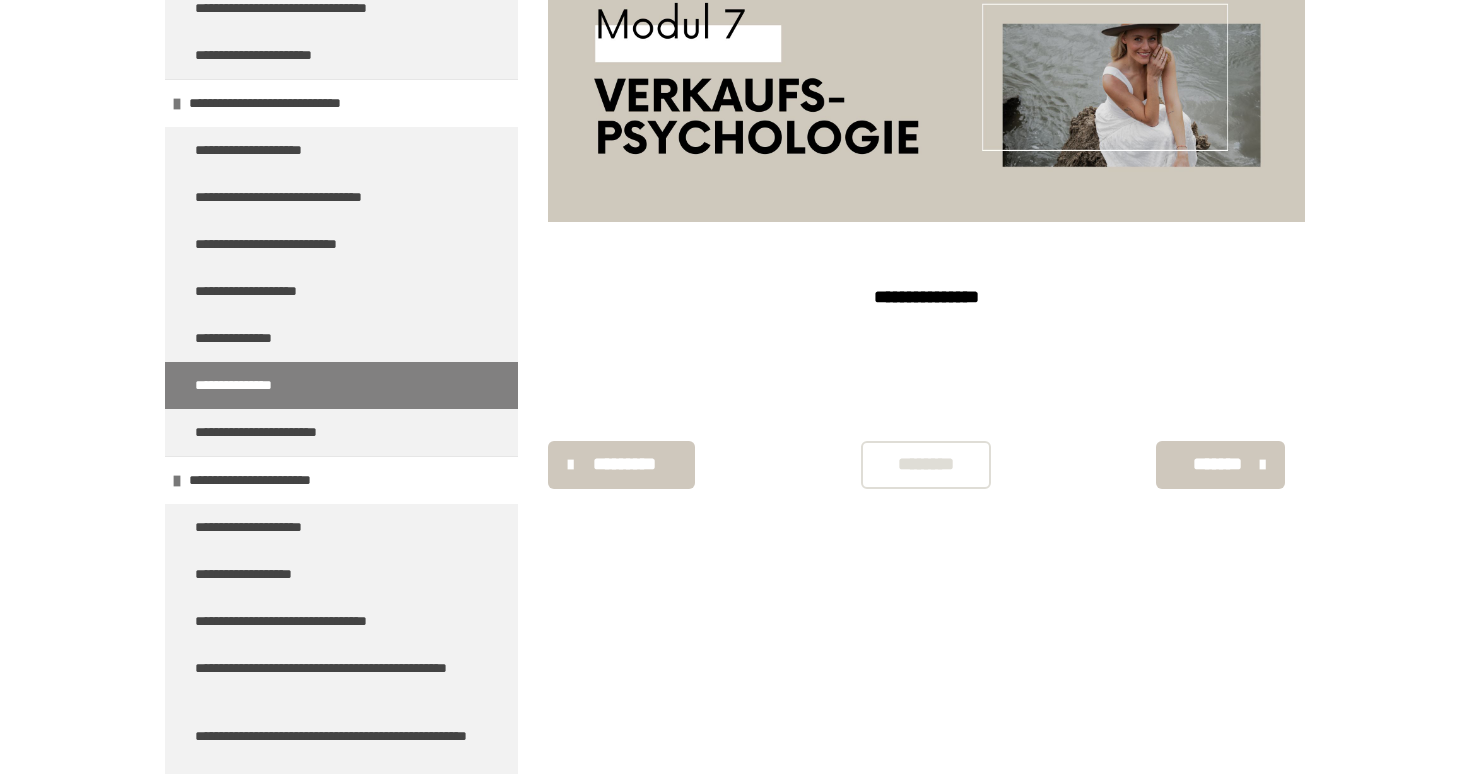 scroll, scrollTop: 340, scrollLeft: 0, axis: vertical 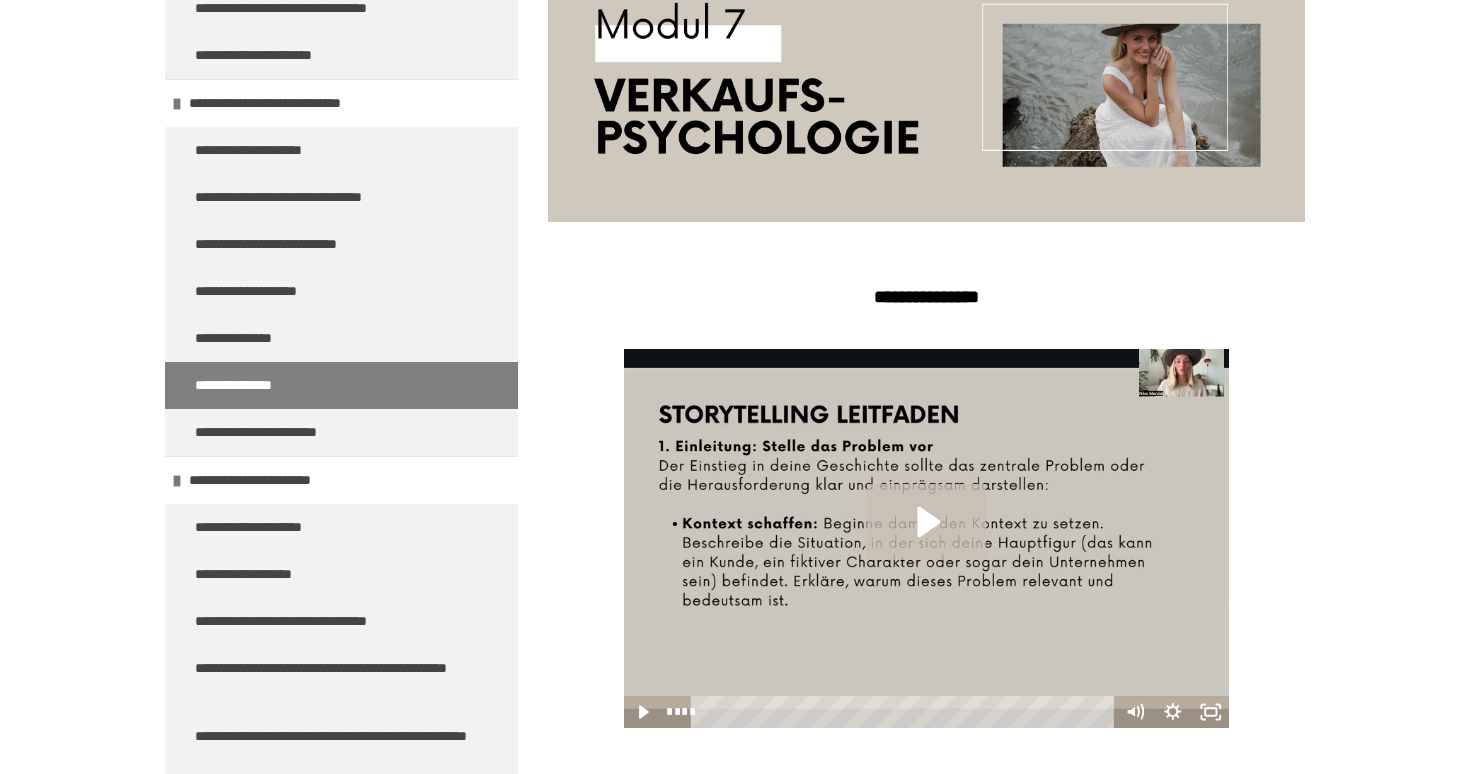 click 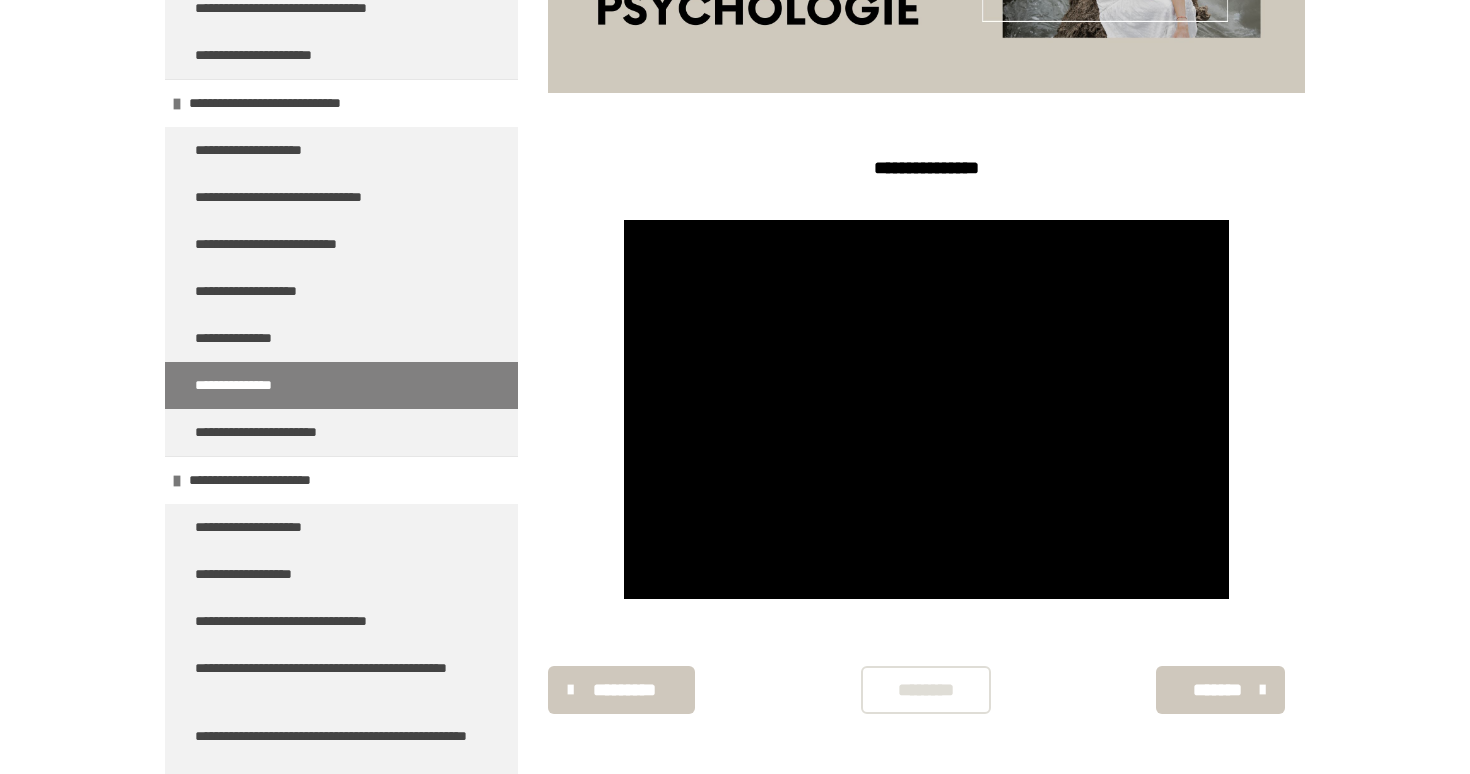 scroll, scrollTop: 469, scrollLeft: 0, axis: vertical 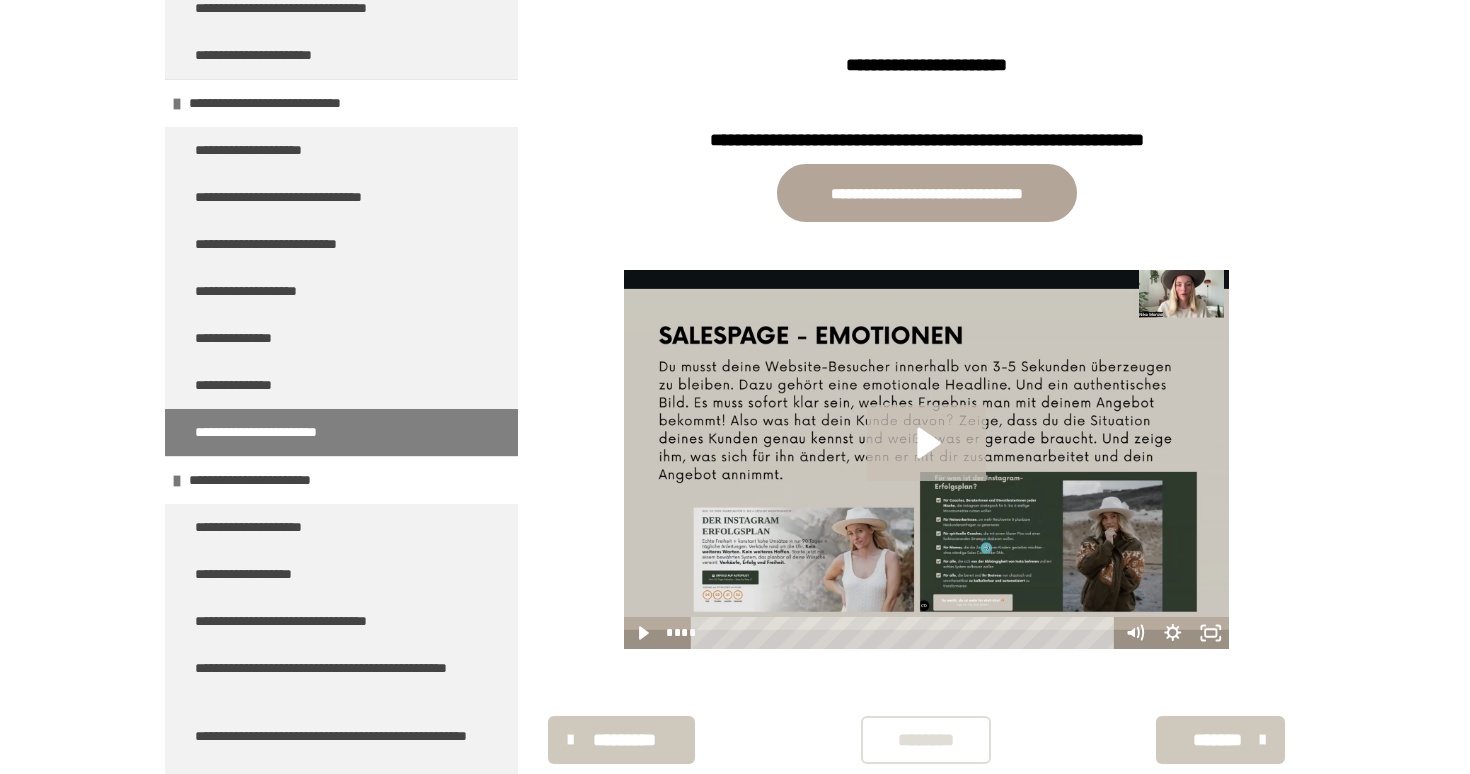 click 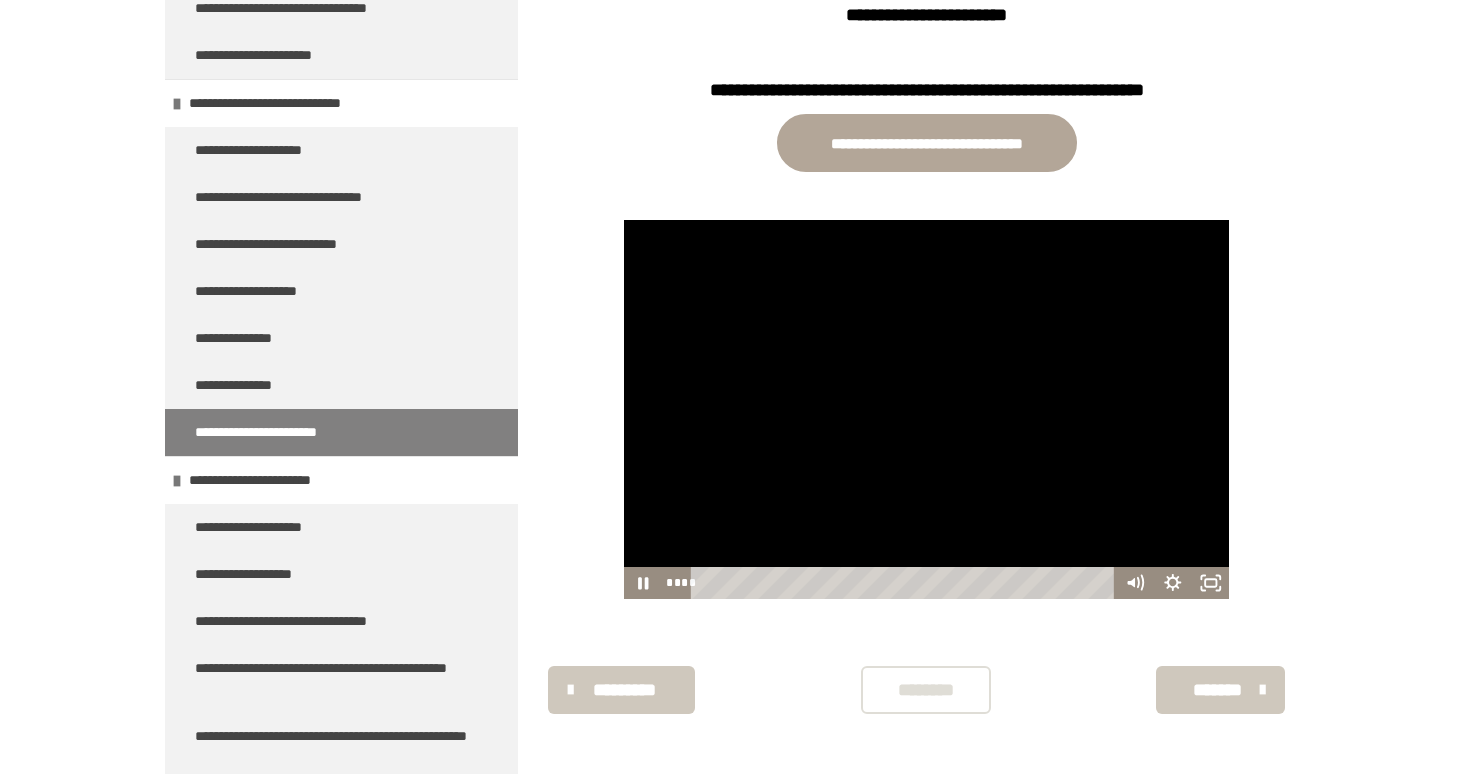 scroll, scrollTop: 622, scrollLeft: 0, axis: vertical 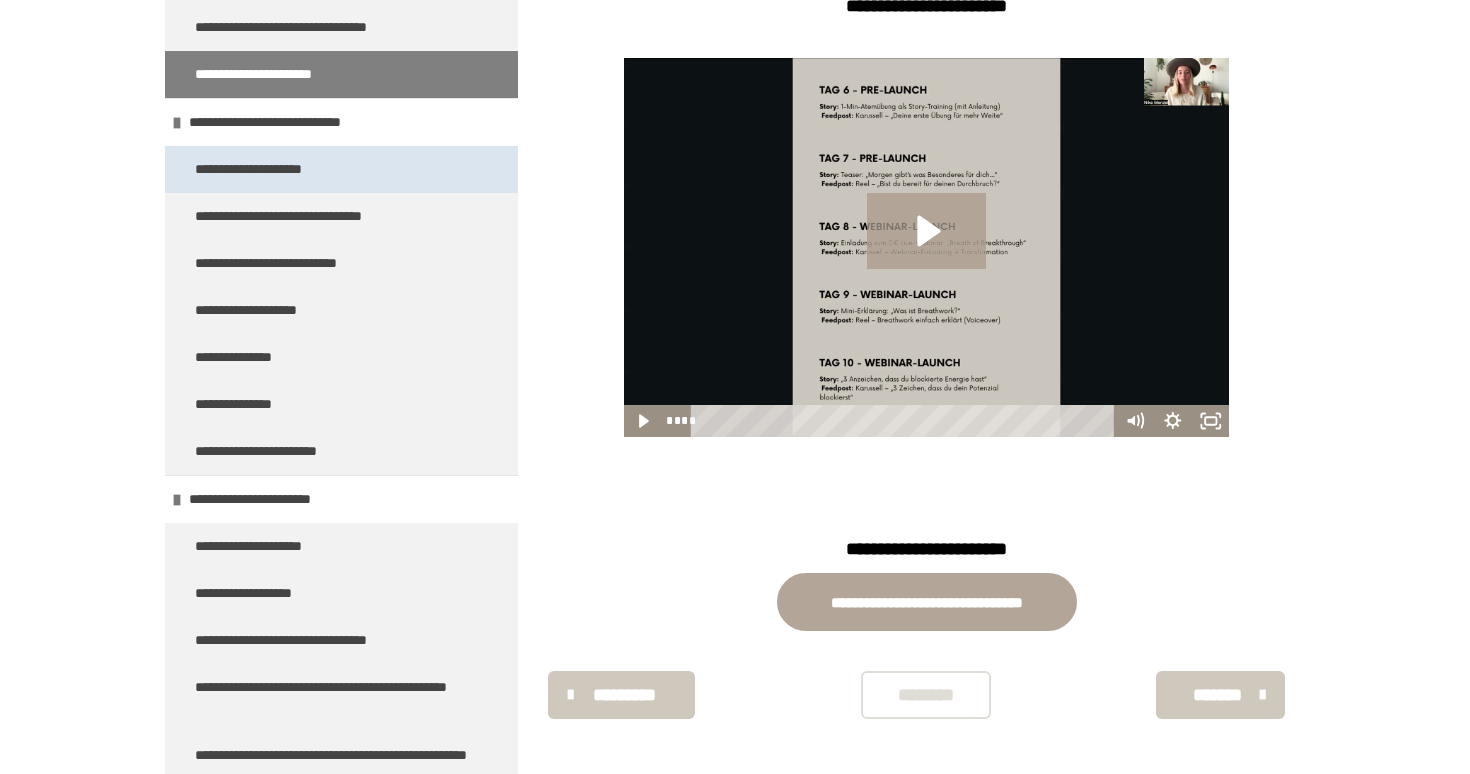 click on "**********" at bounding box center [341, 169] 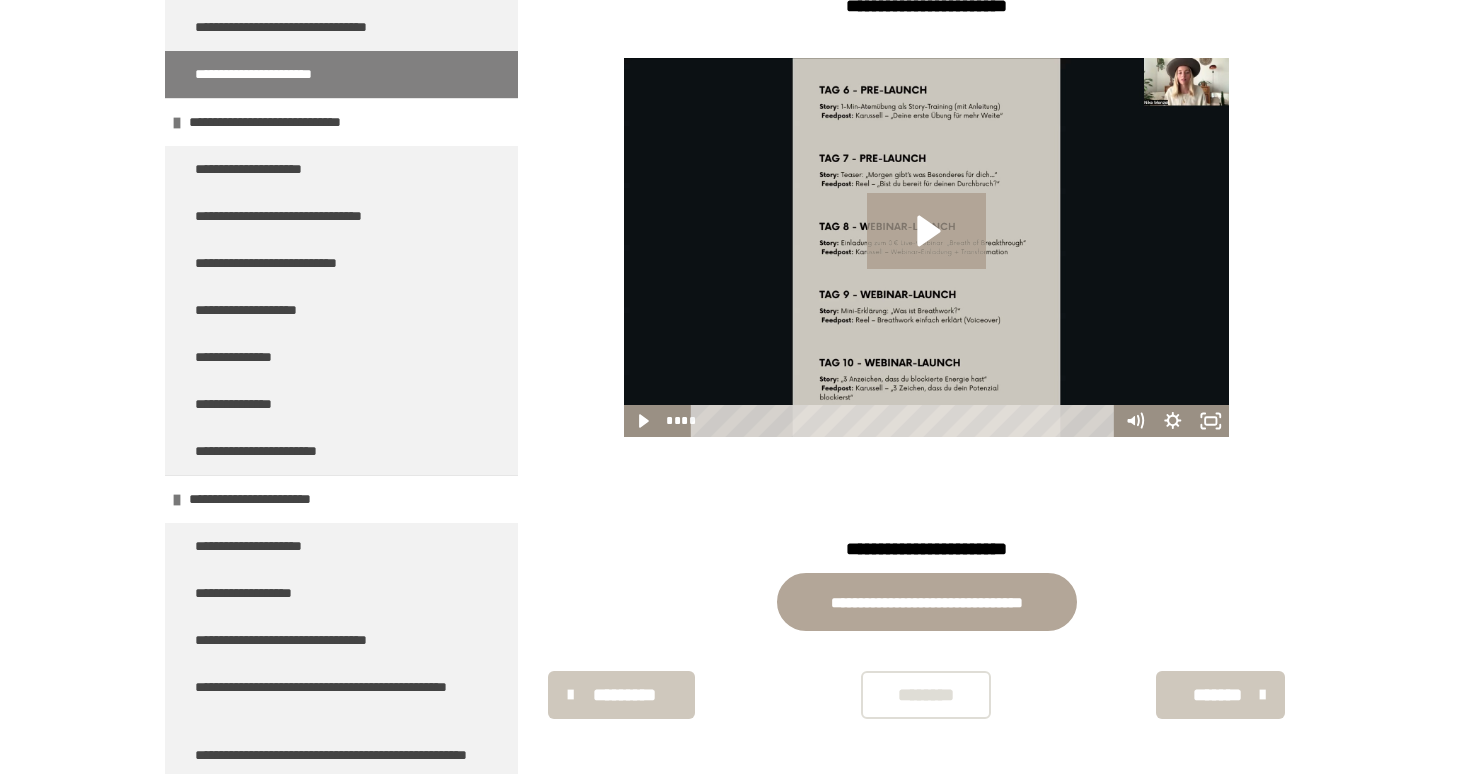 scroll, scrollTop: 270, scrollLeft: 0, axis: vertical 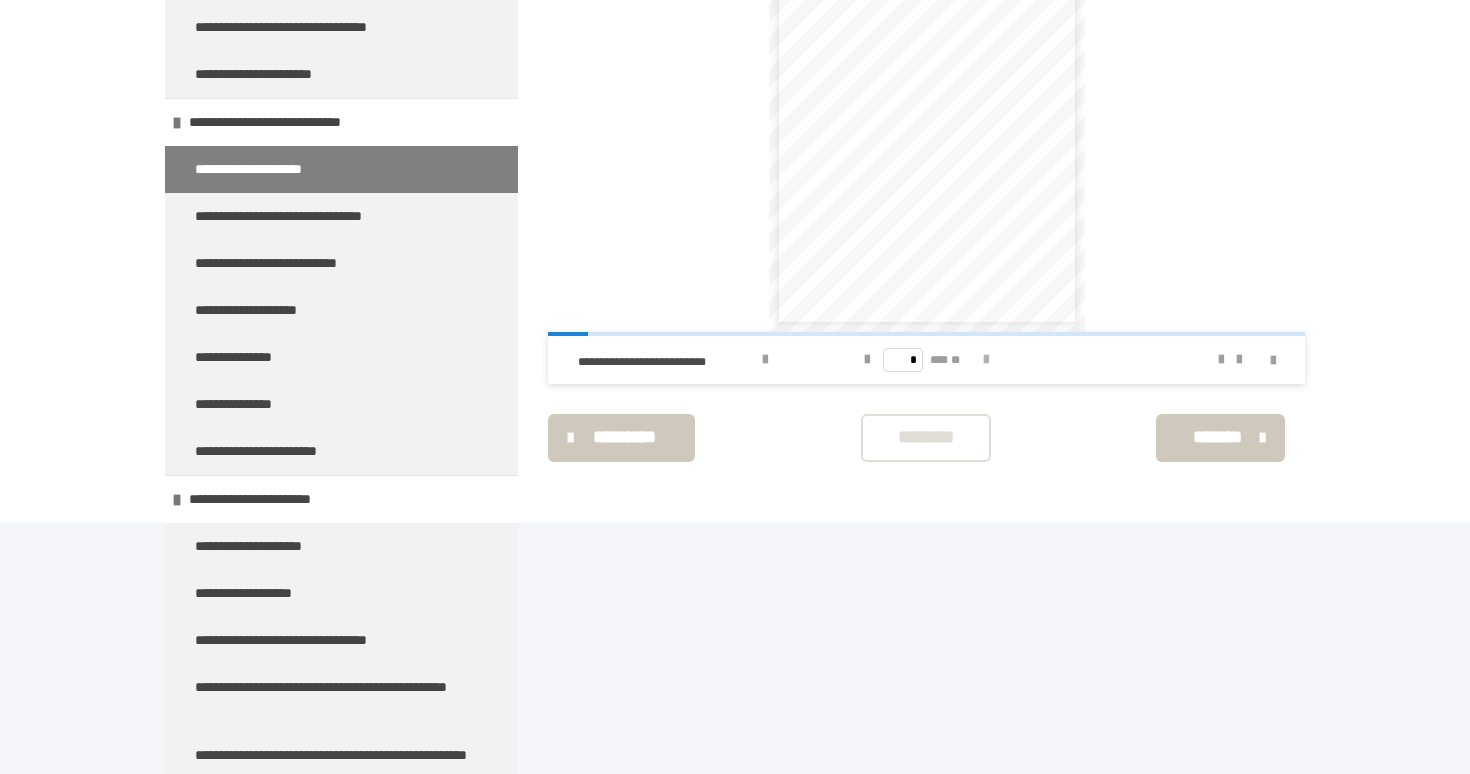 click at bounding box center (986, 360) 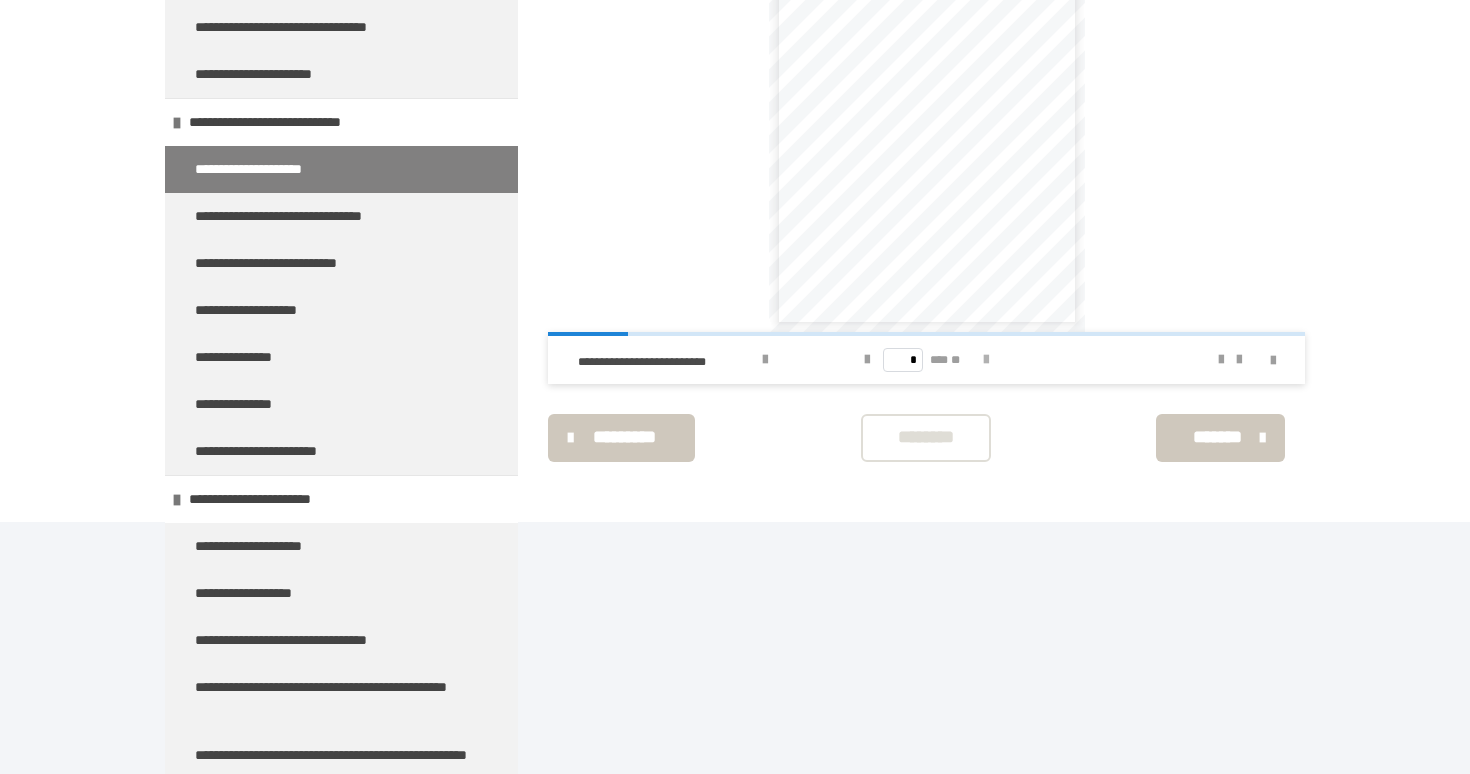 click at bounding box center [986, 360] 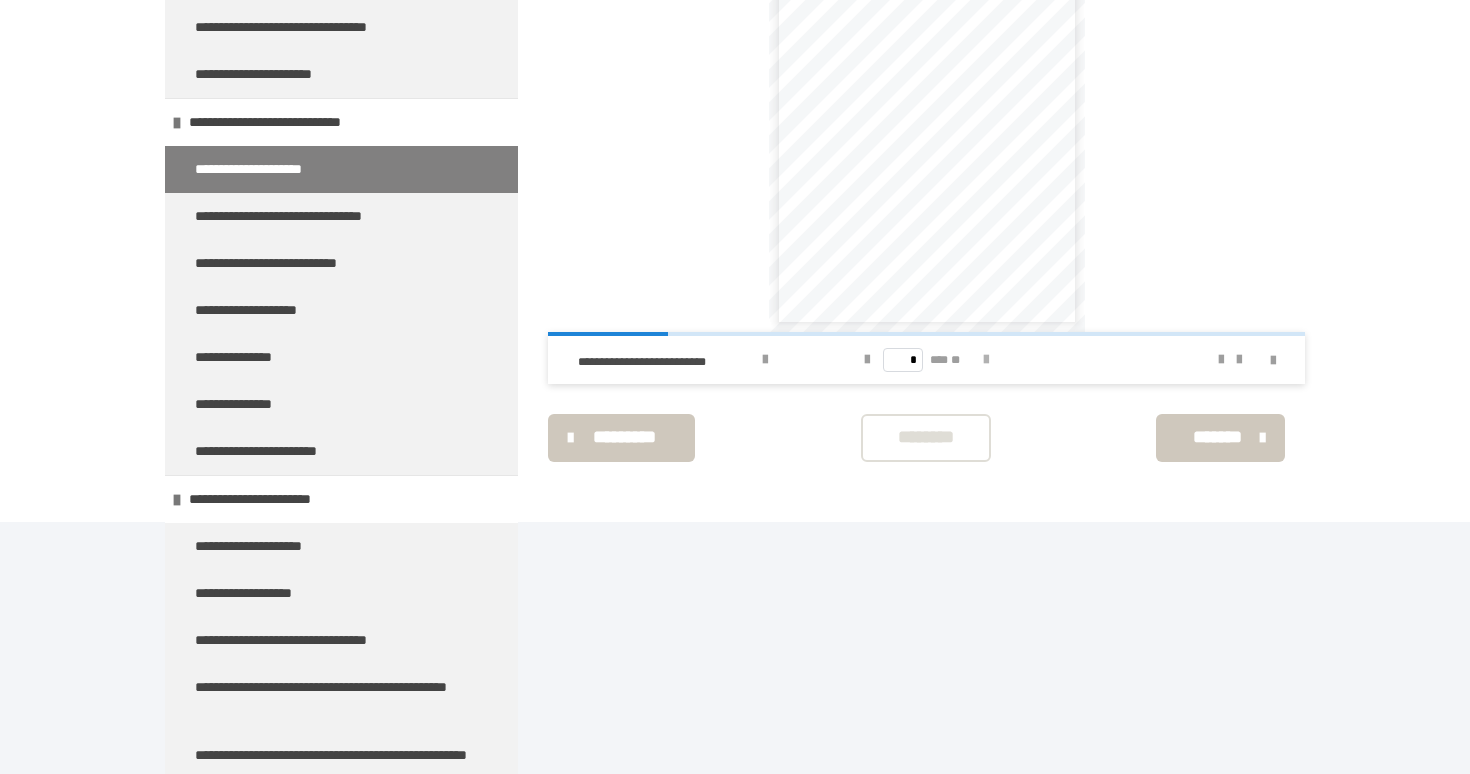 click at bounding box center (986, 360) 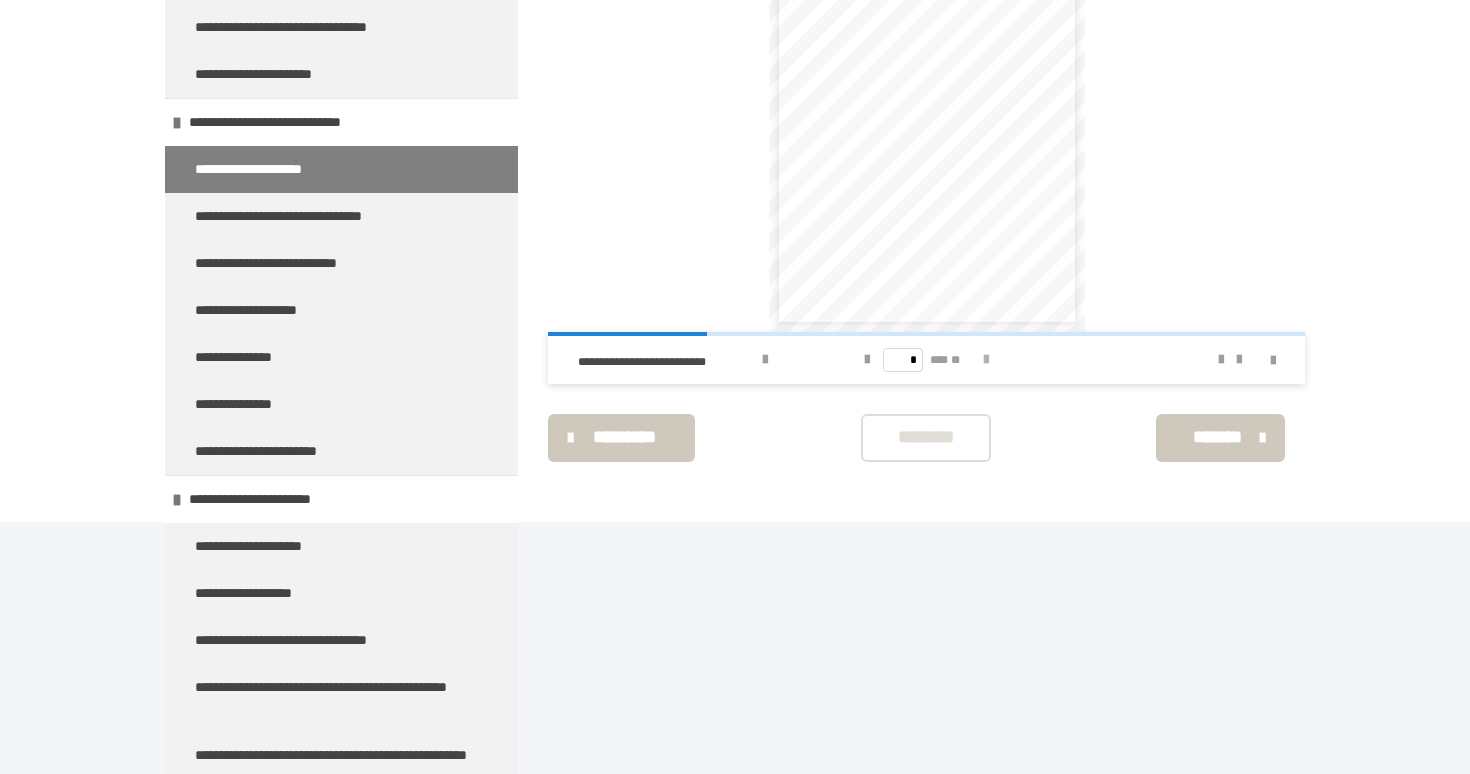 click at bounding box center (986, 360) 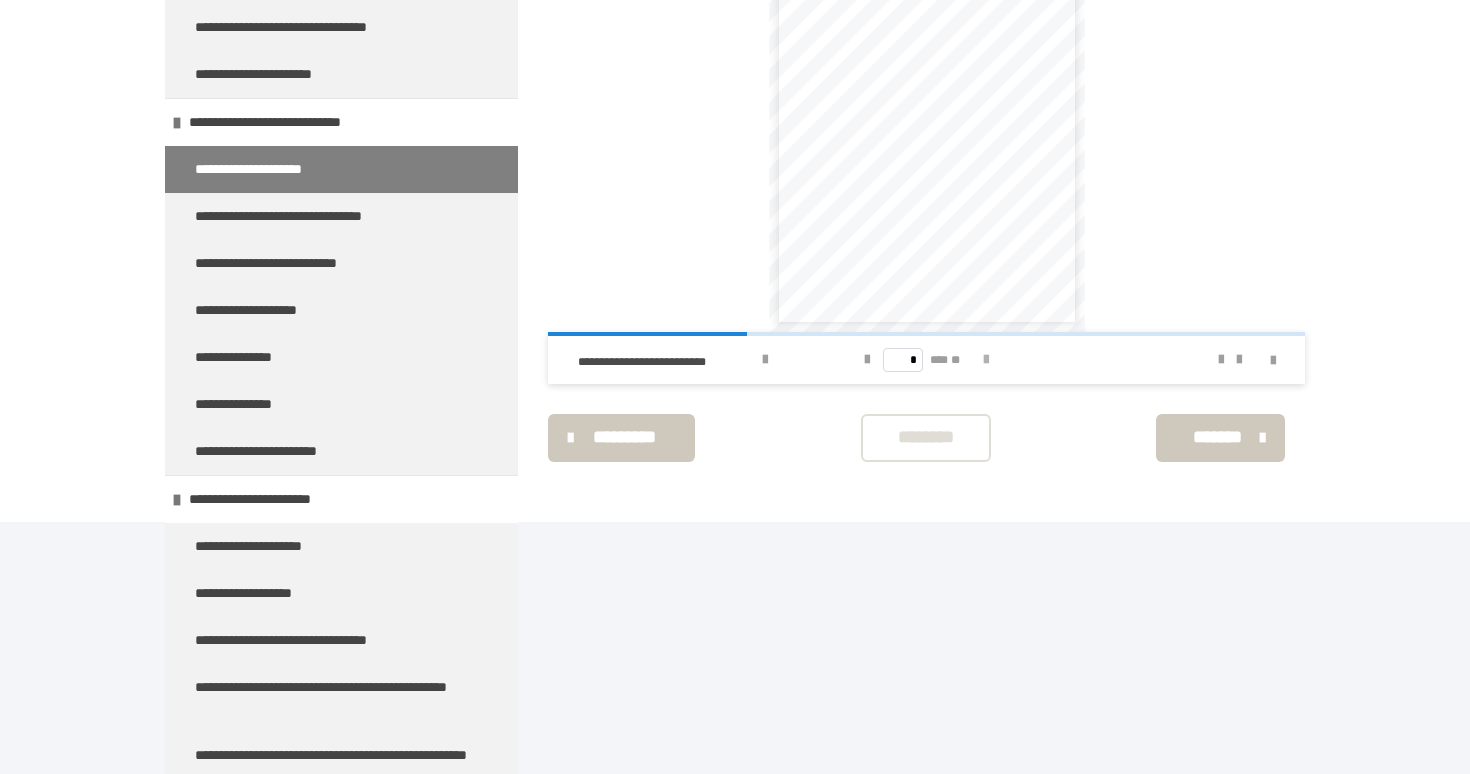 click at bounding box center (986, 360) 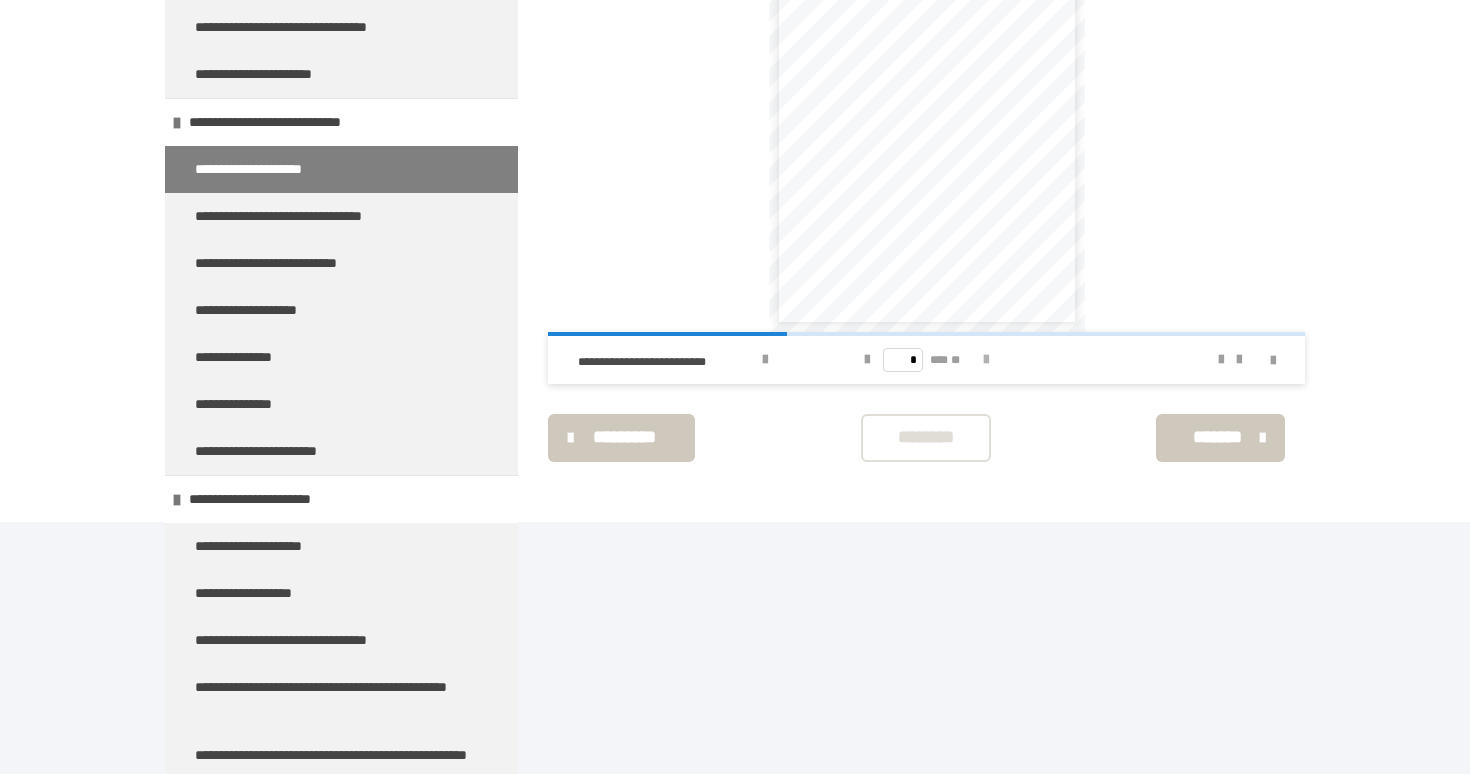 click at bounding box center [986, 360] 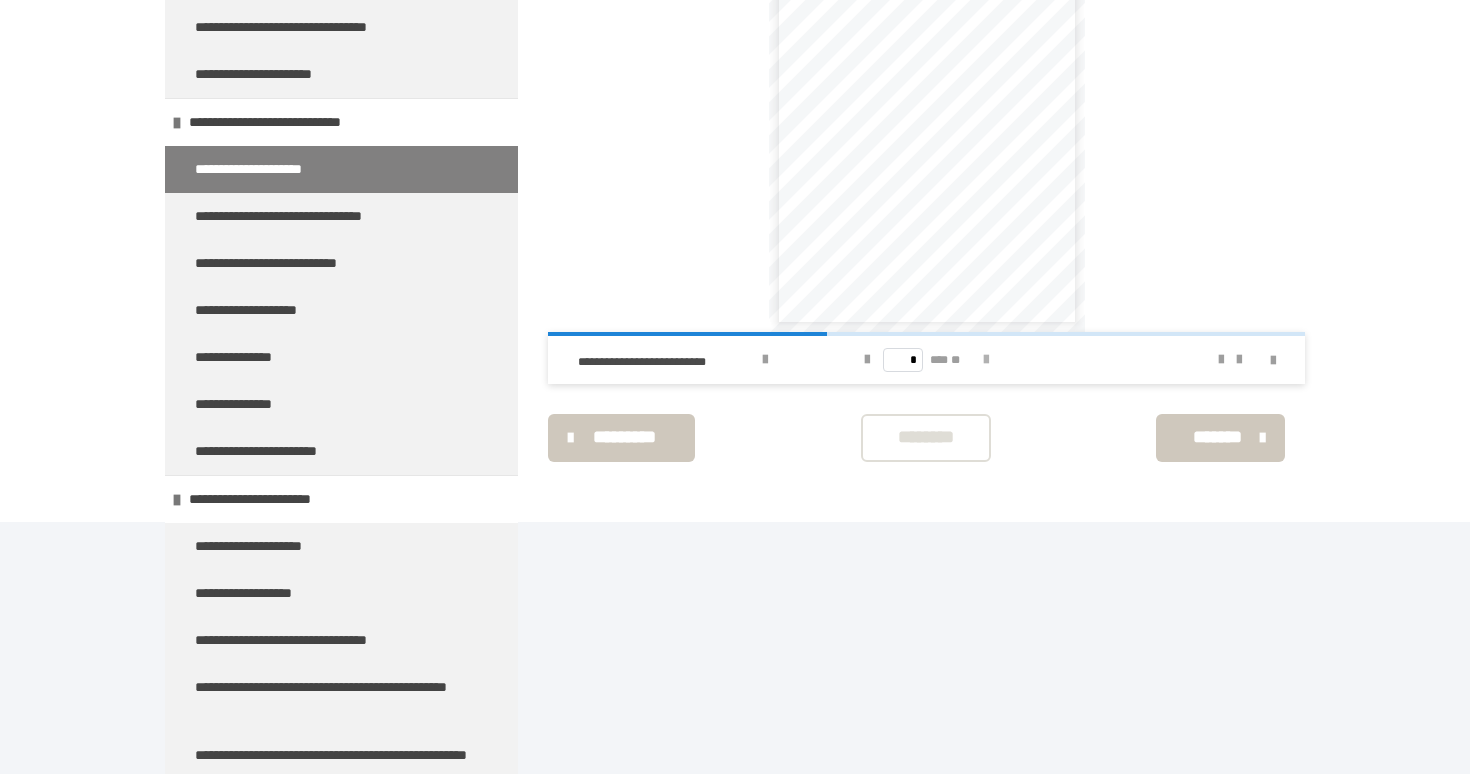 click at bounding box center (986, 360) 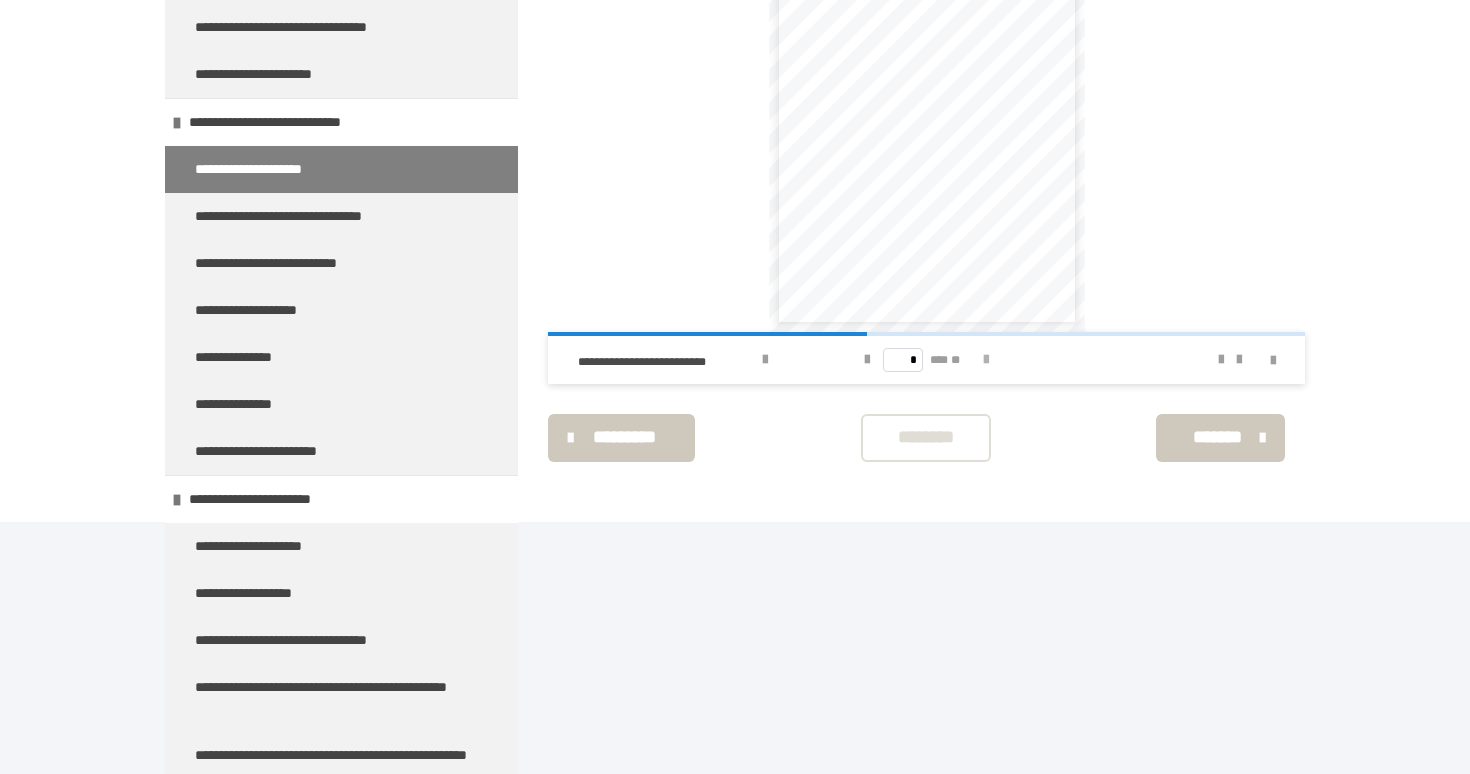click at bounding box center (986, 360) 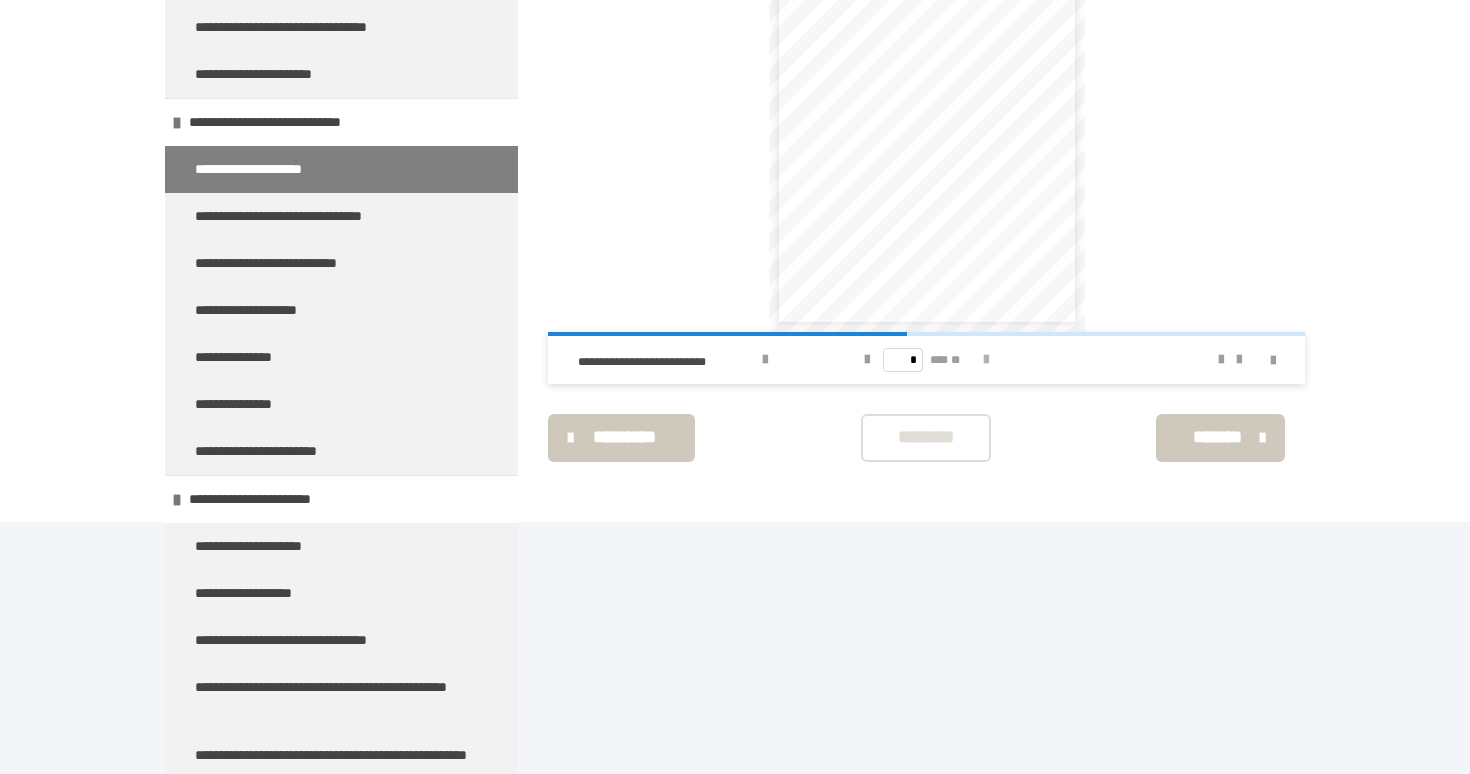 click at bounding box center (986, 360) 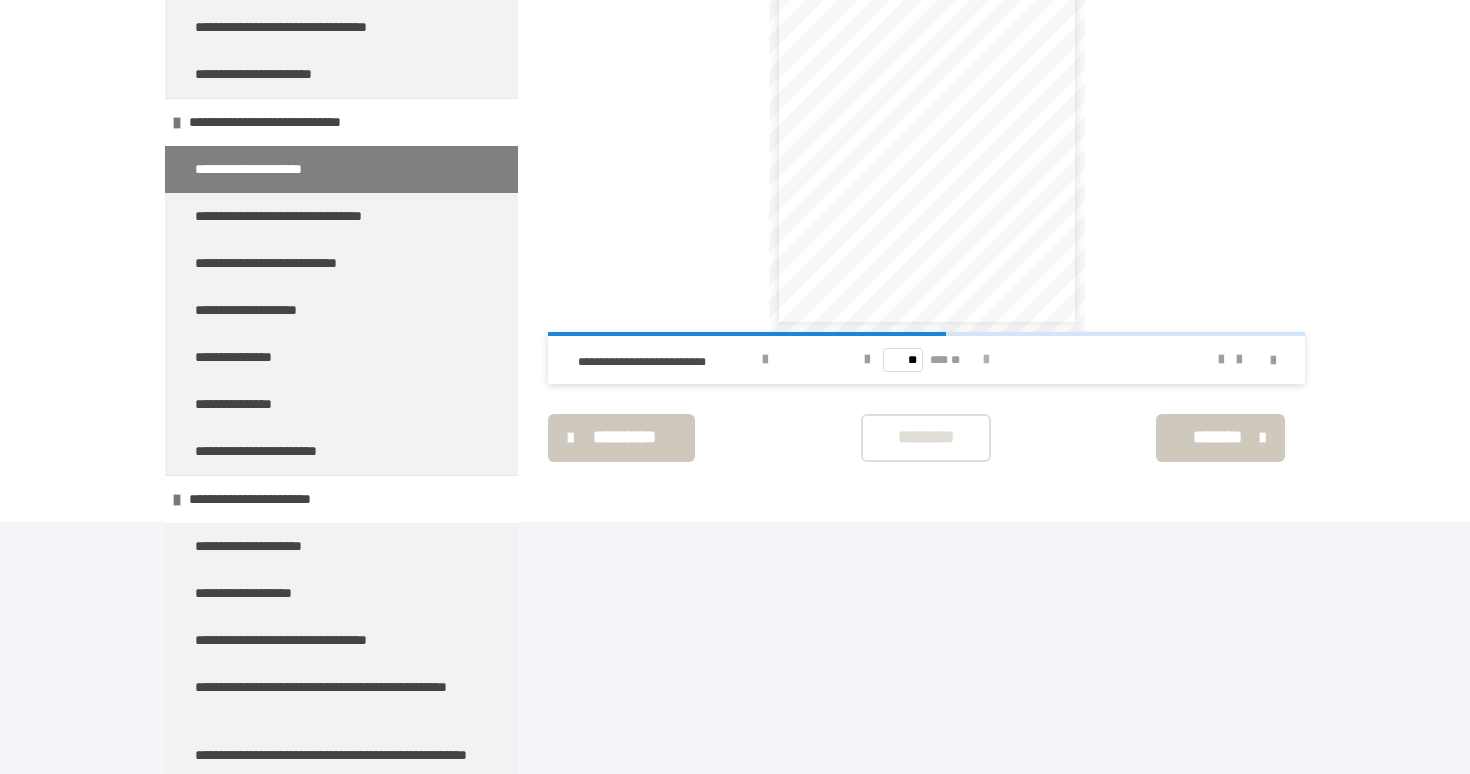 click at bounding box center (986, 360) 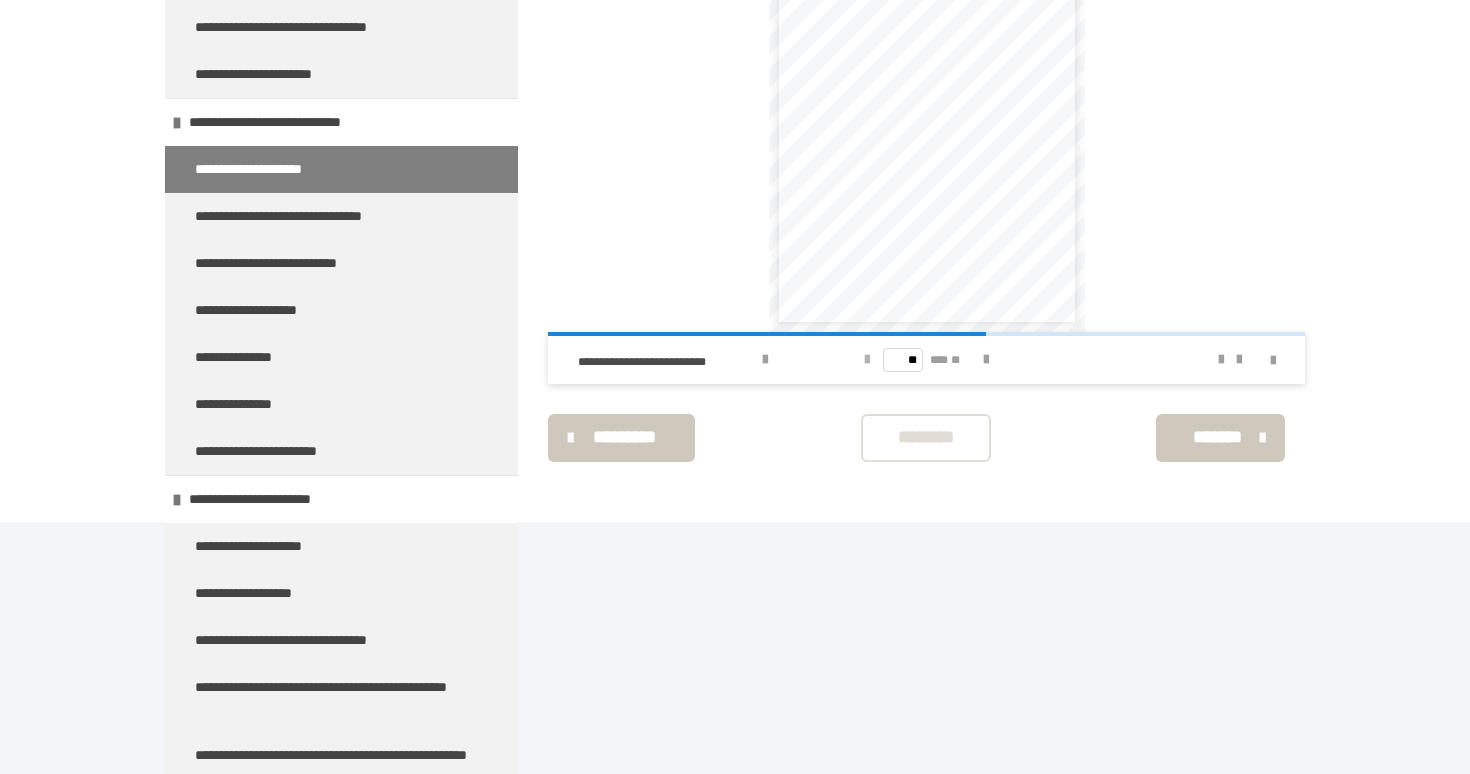 click at bounding box center (867, 360) 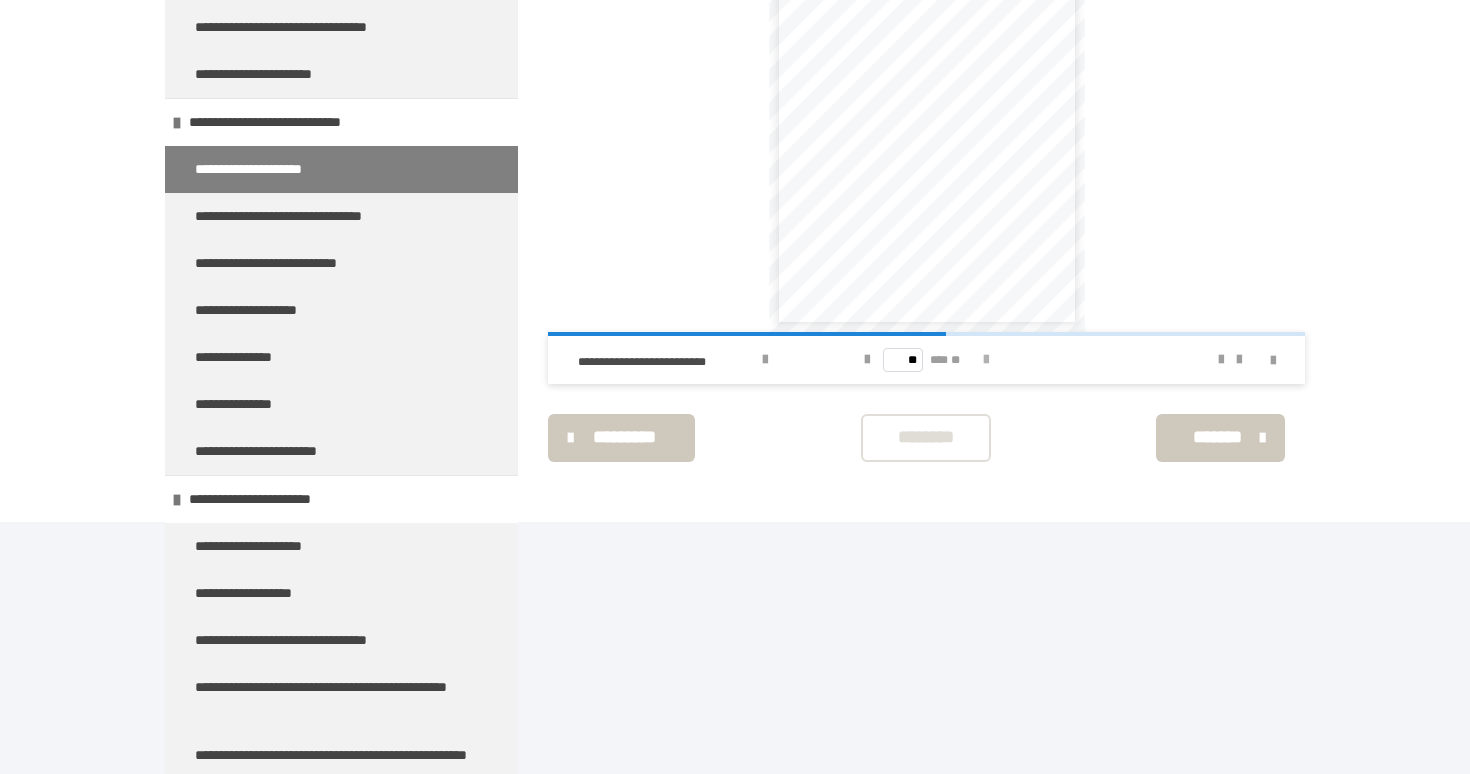 click at bounding box center [986, 360] 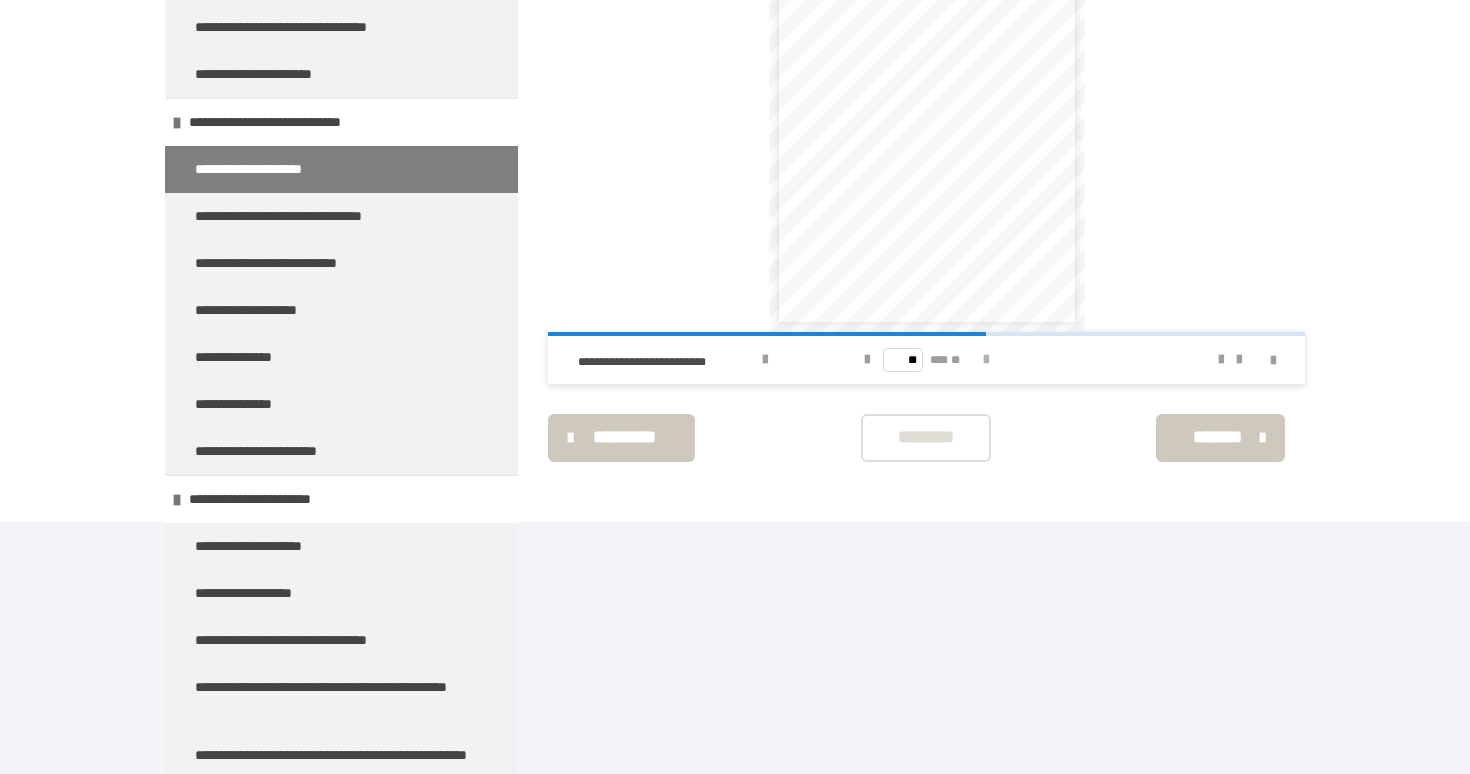 click at bounding box center (986, 360) 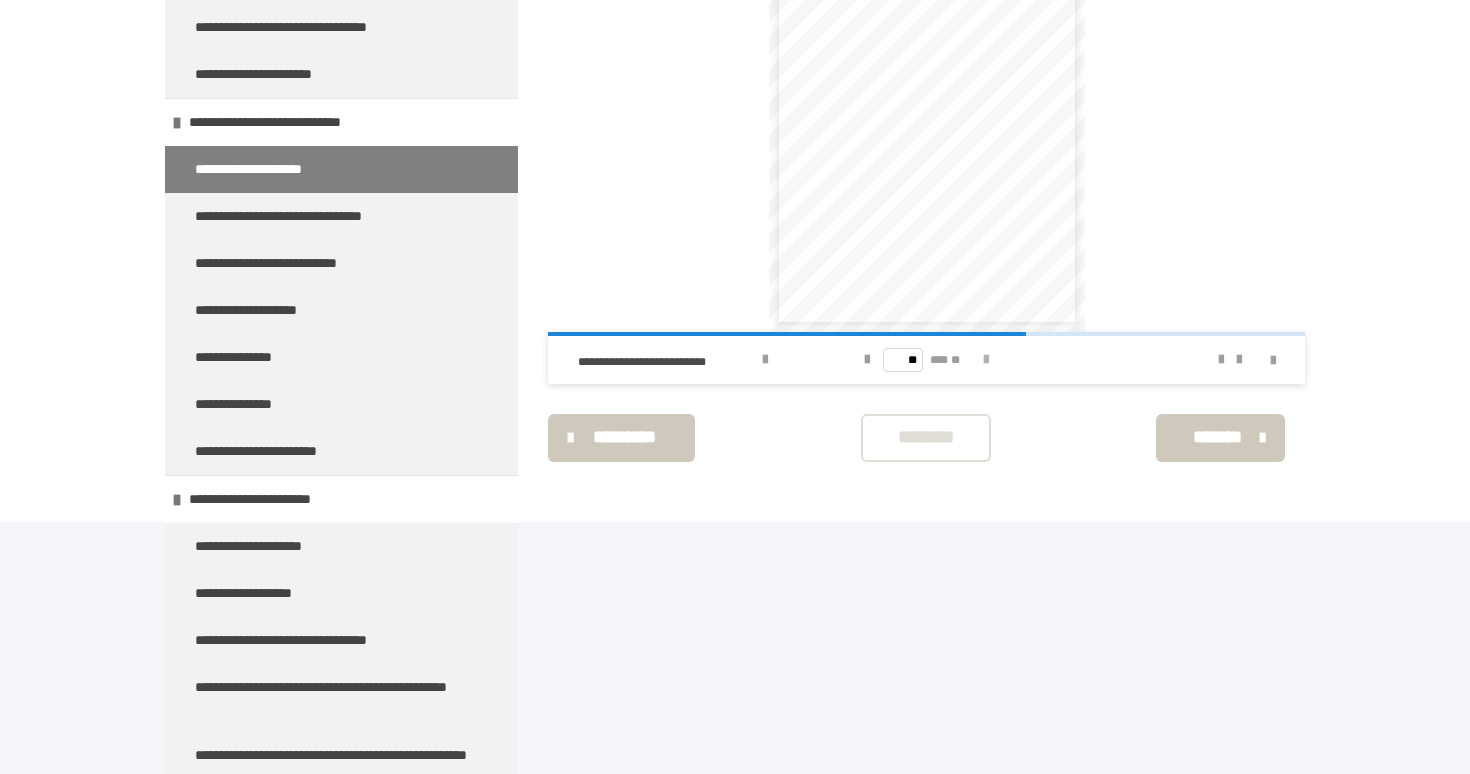 click at bounding box center (986, 360) 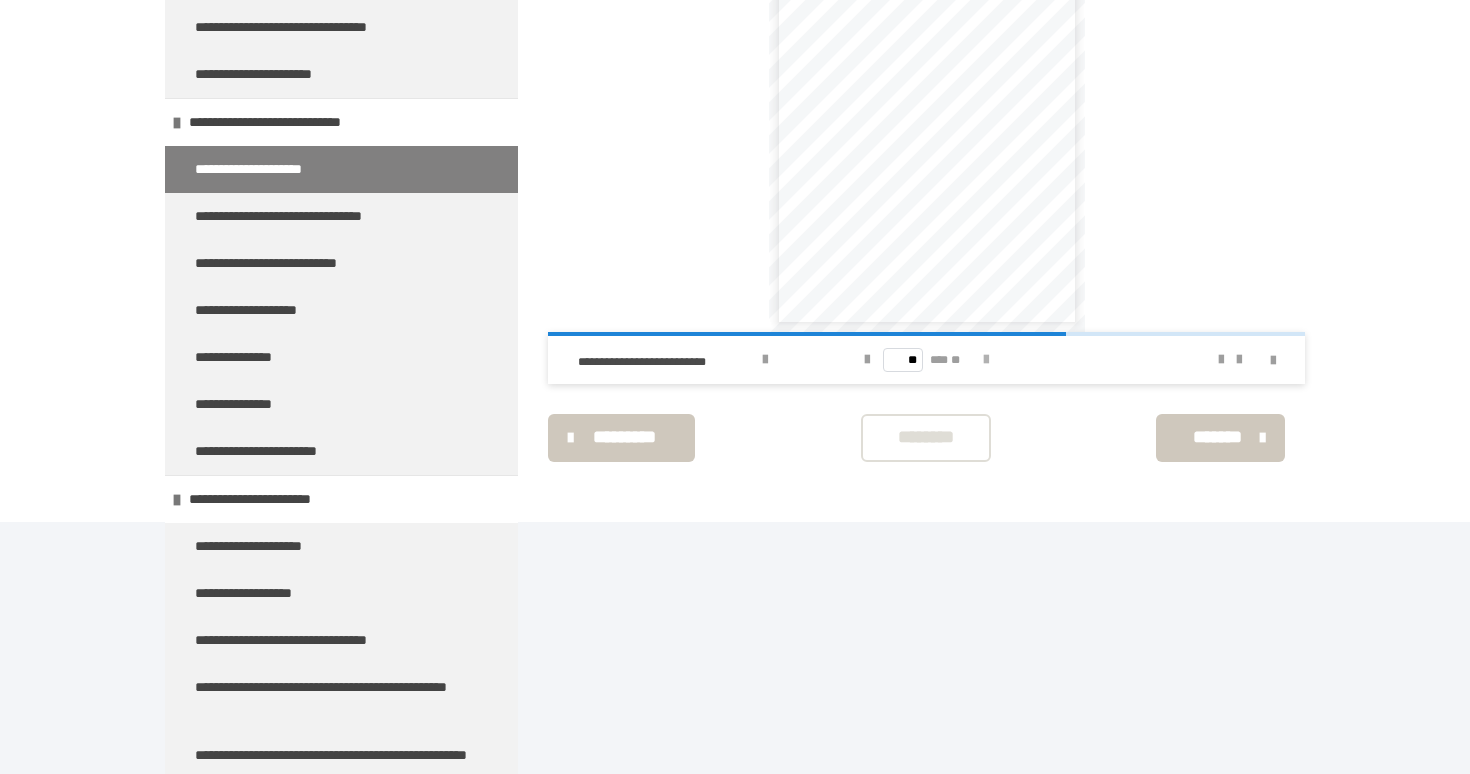 click at bounding box center (986, 360) 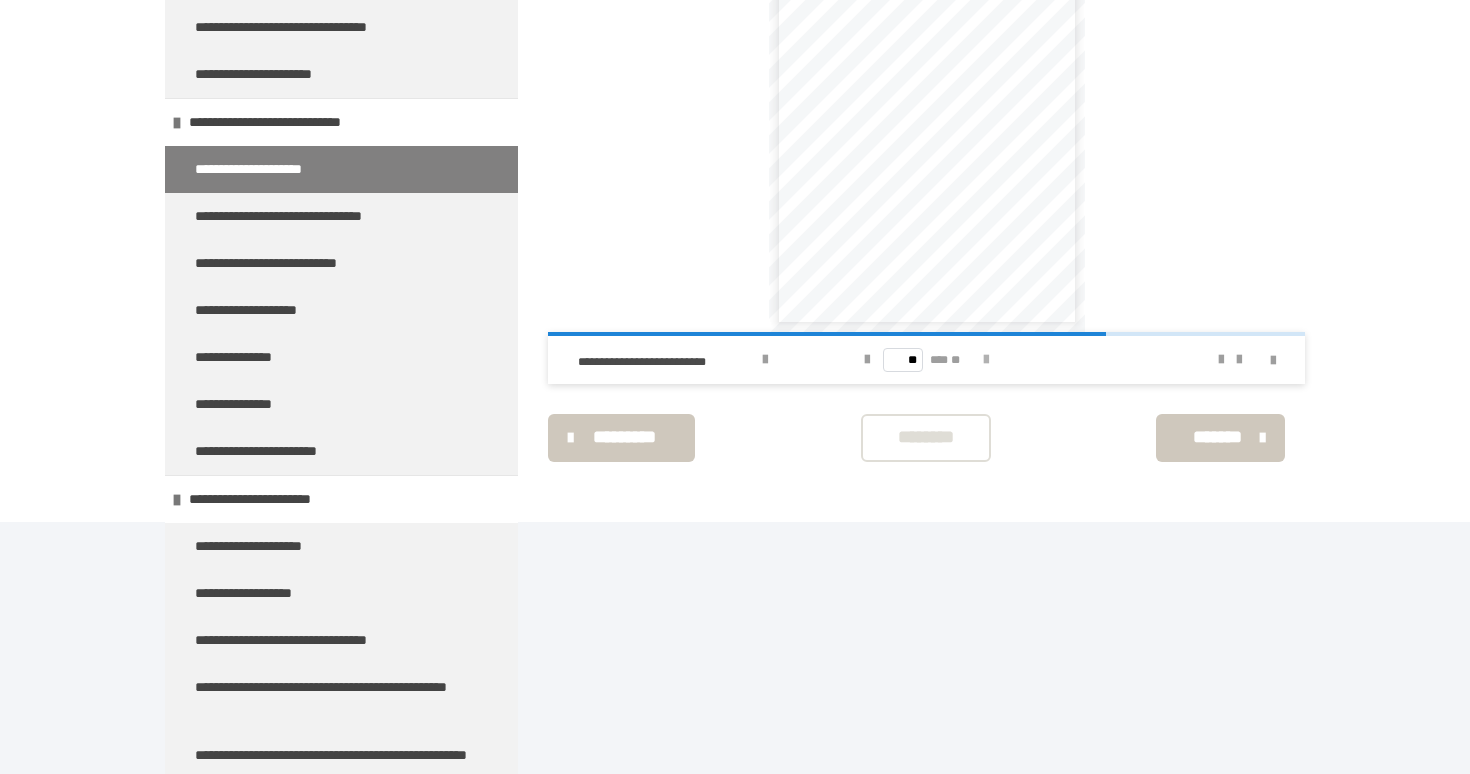 click at bounding box center (986, 360) 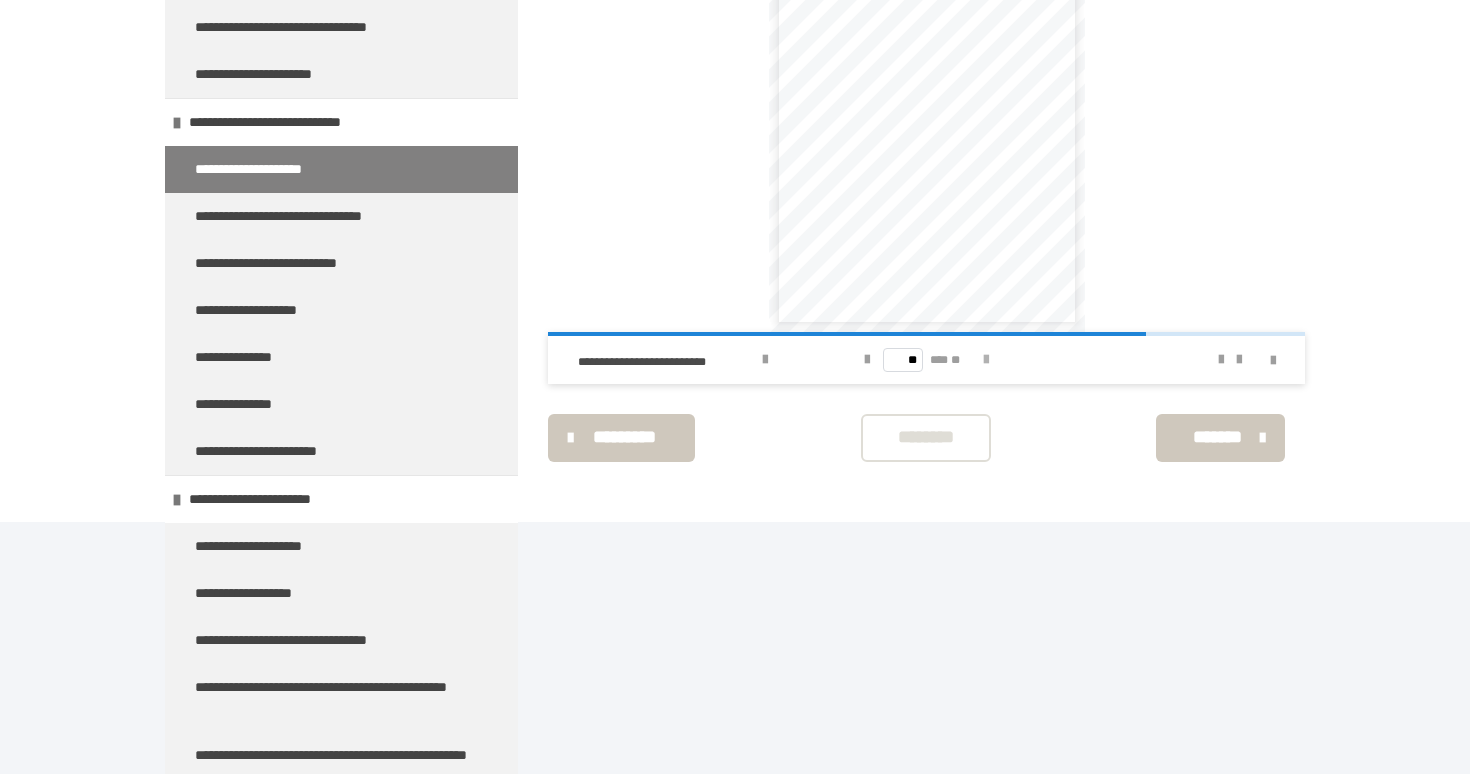 click at bounding box center [986, 360] 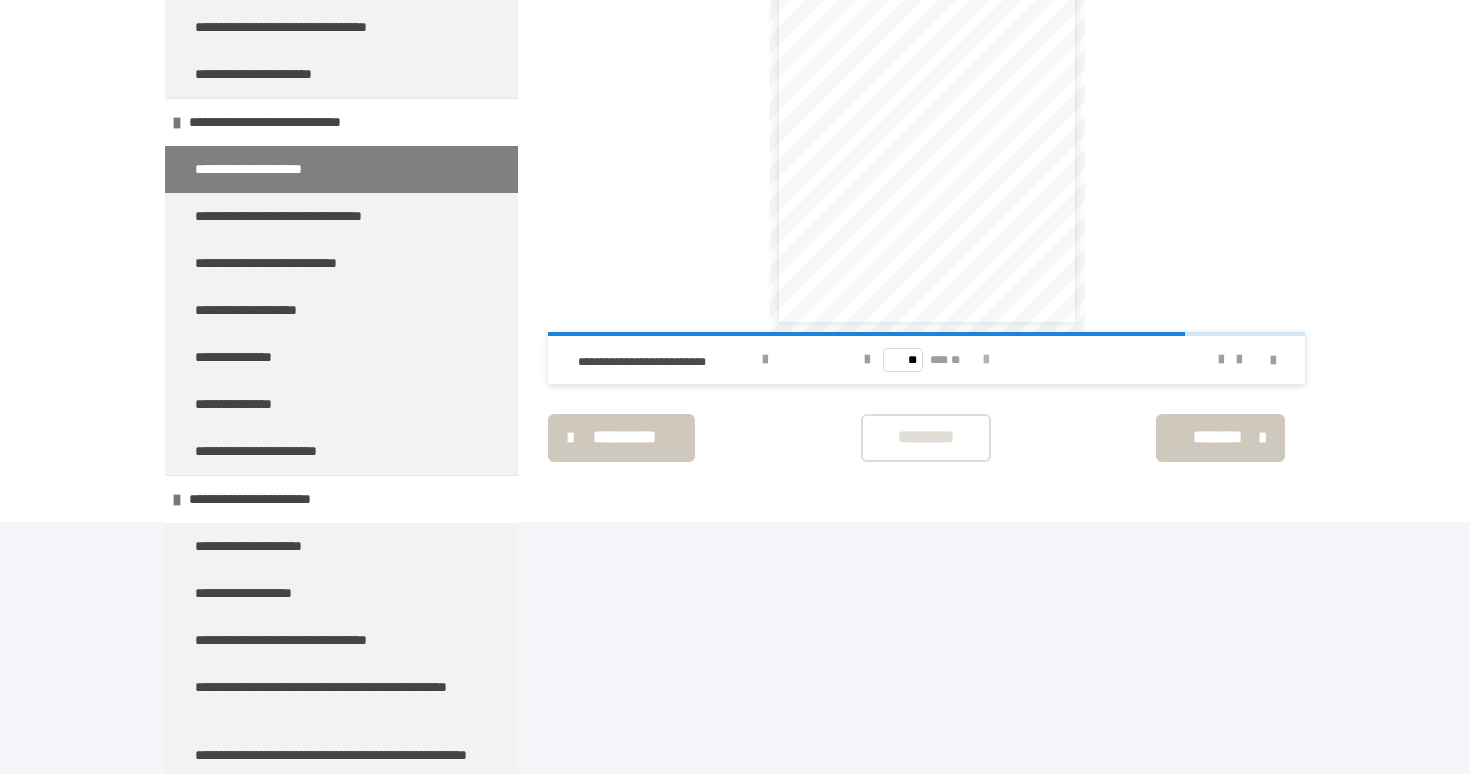 click at bounding box center [986, 360] 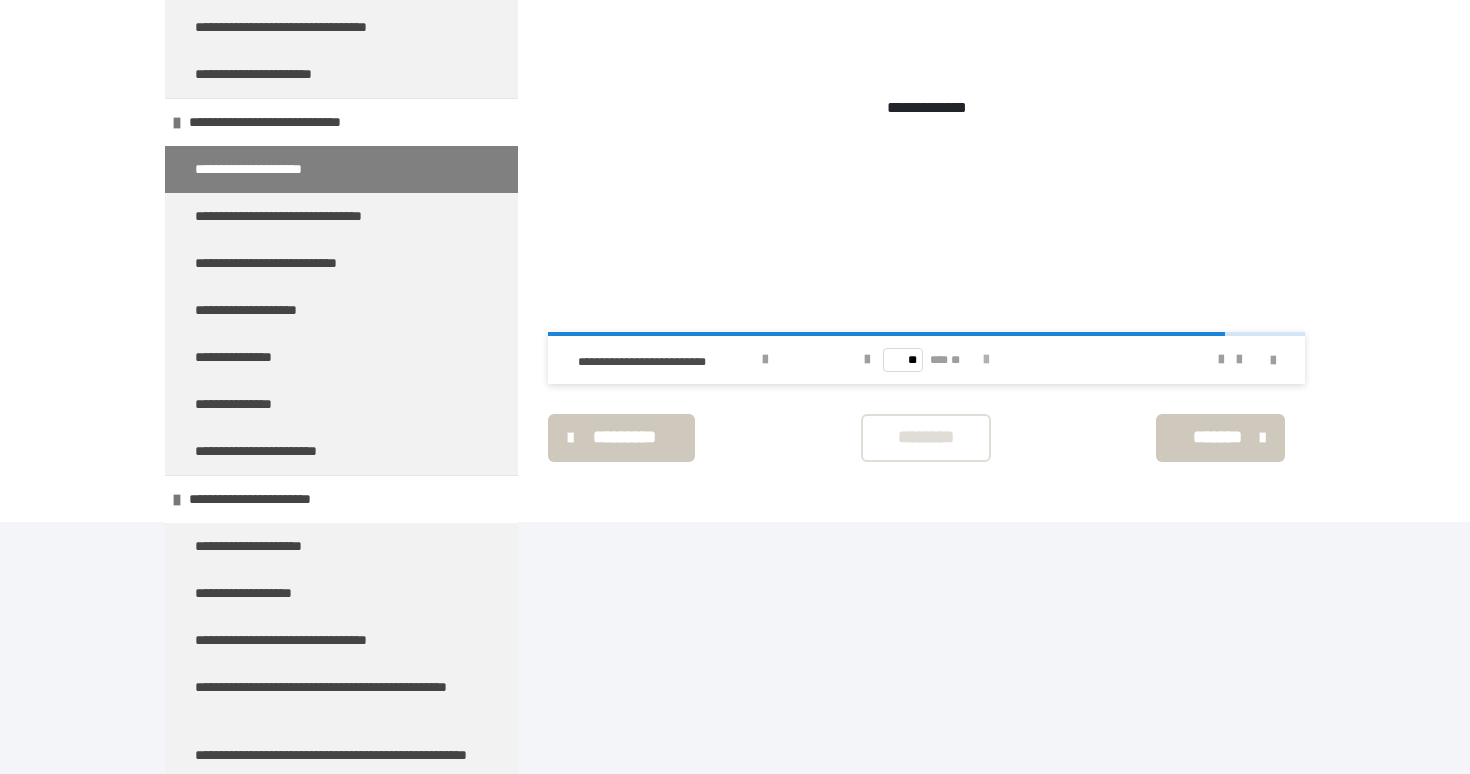 click at bounding box center [986, 360] 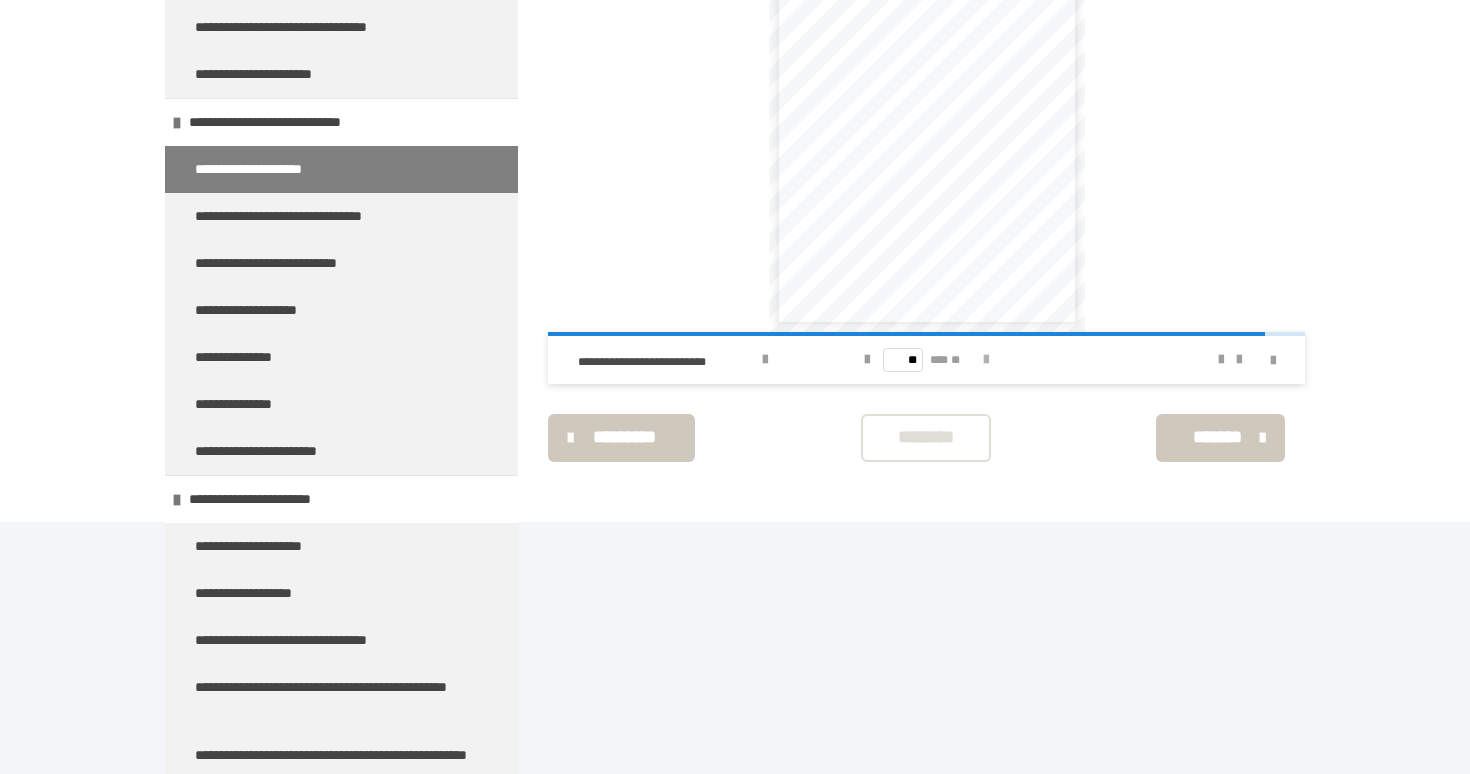 click at bounding box center [986, 360] 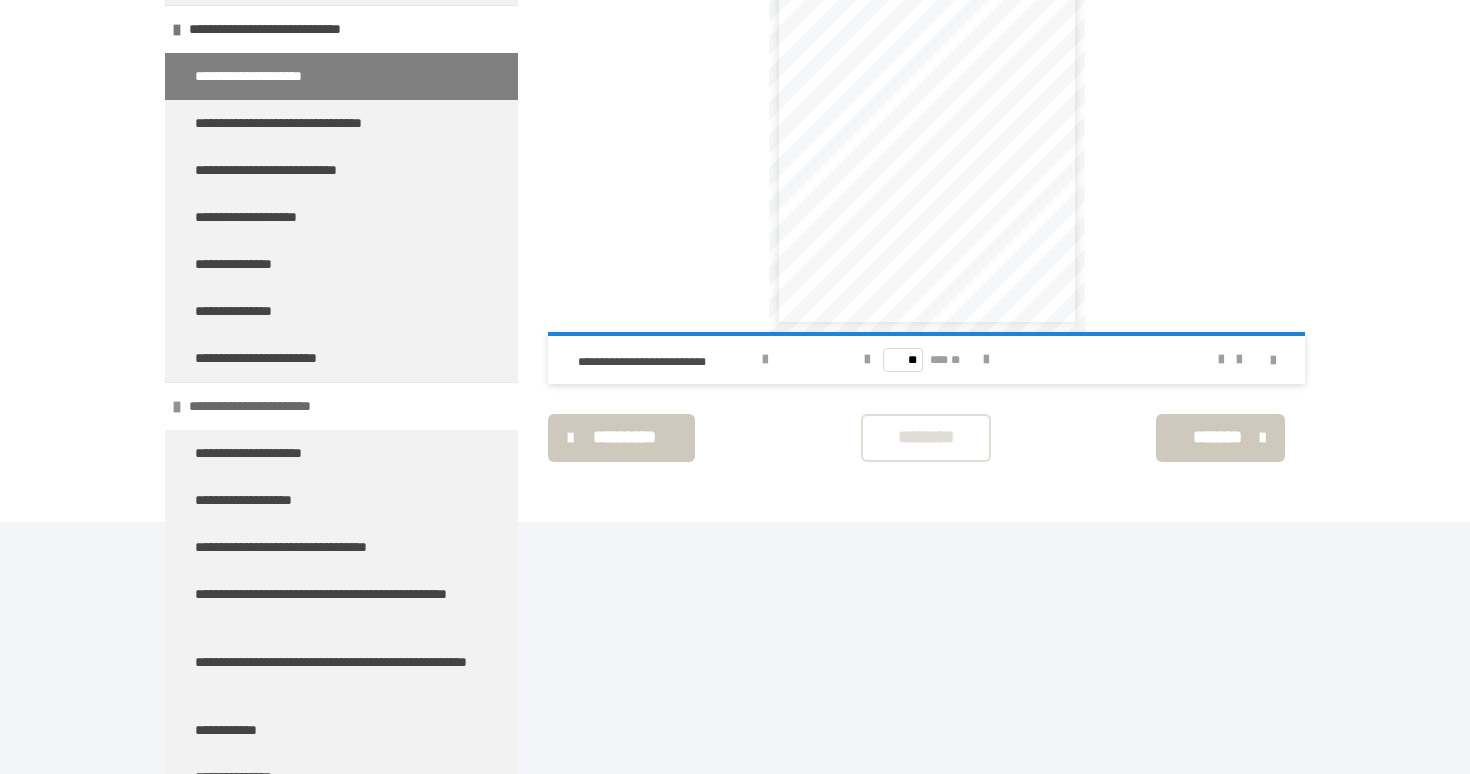 scroll, scrollTop: 3409, scrollLeft: 0, axis: vertical 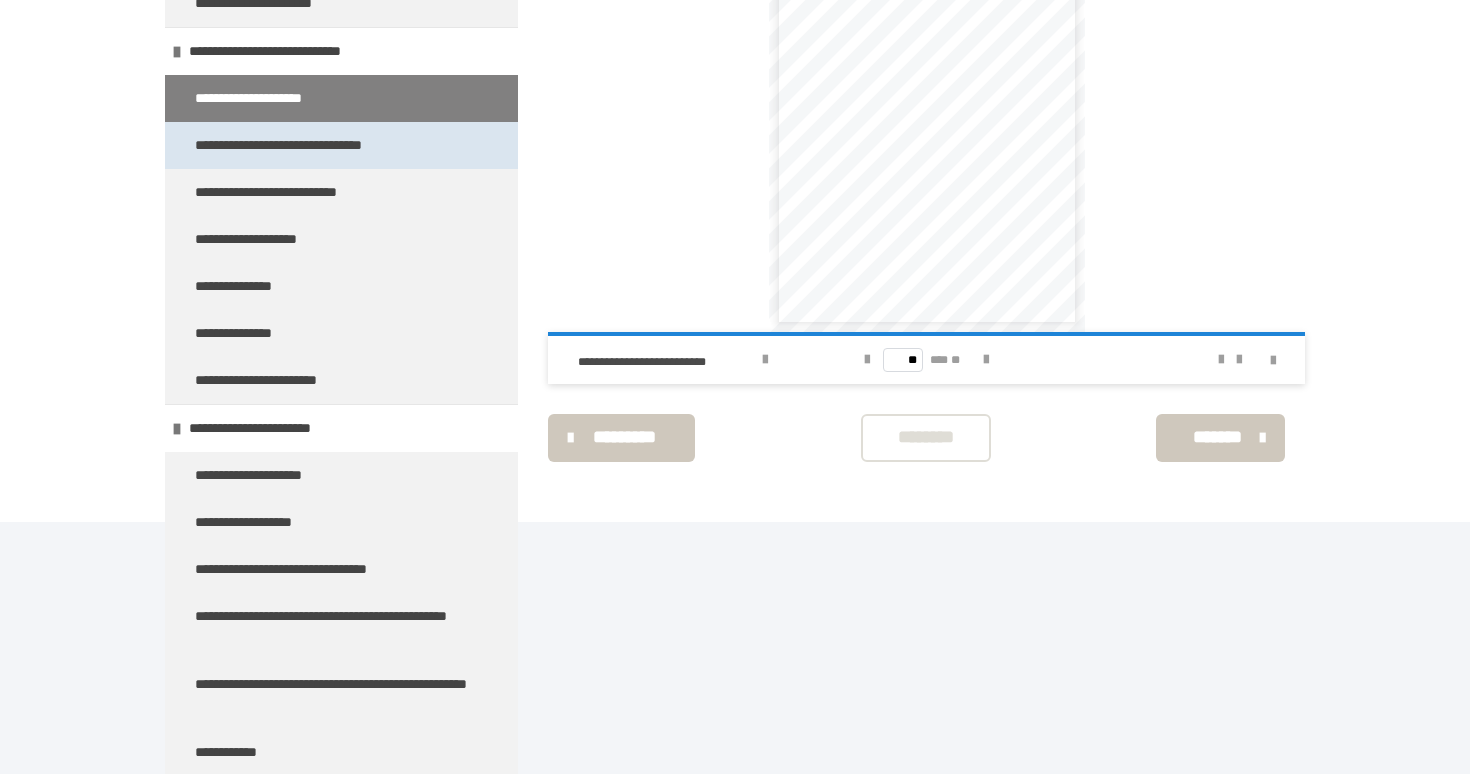 click on "**********" at bounding box center [314, 145] 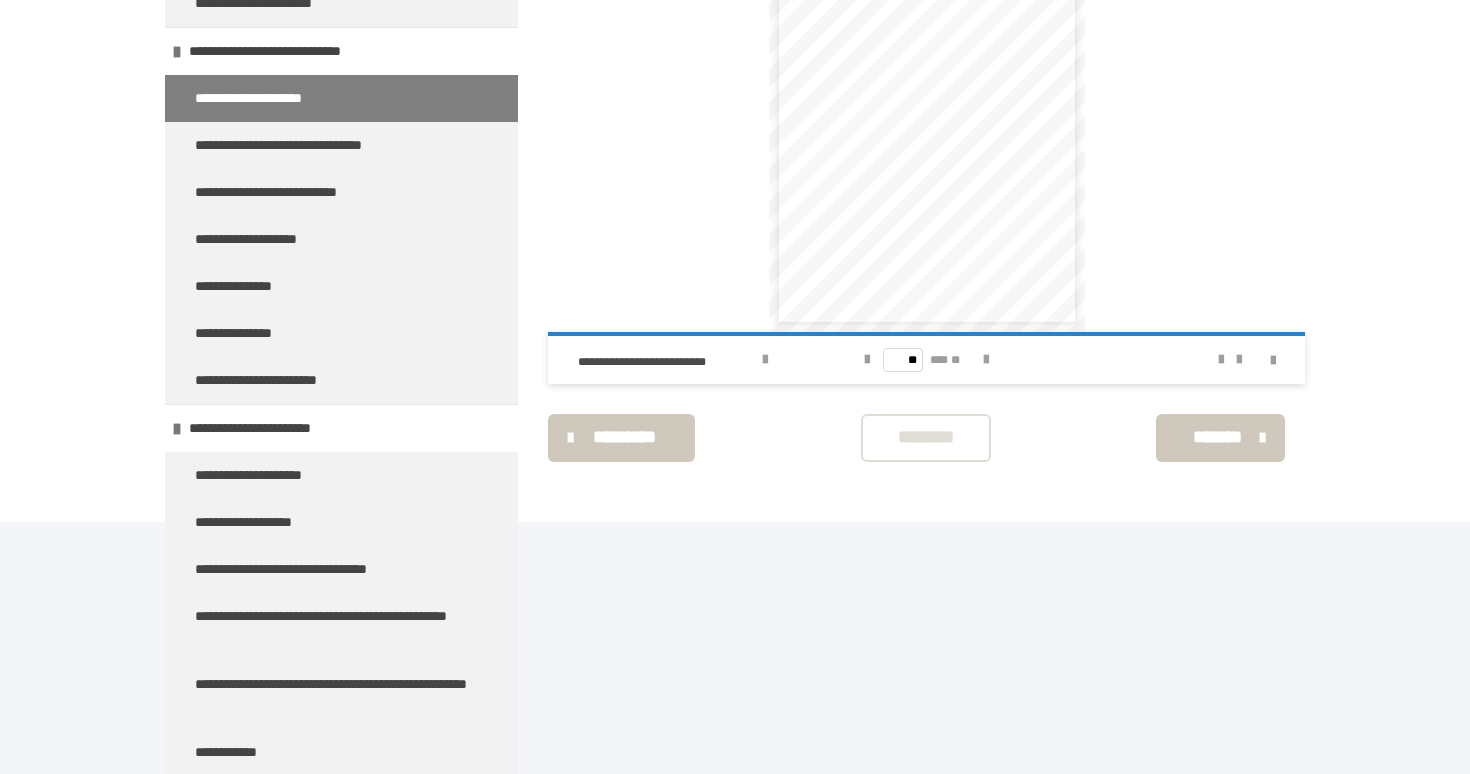 scroll, scrollTop: 270, scrollLeft: 0, axis: vertical 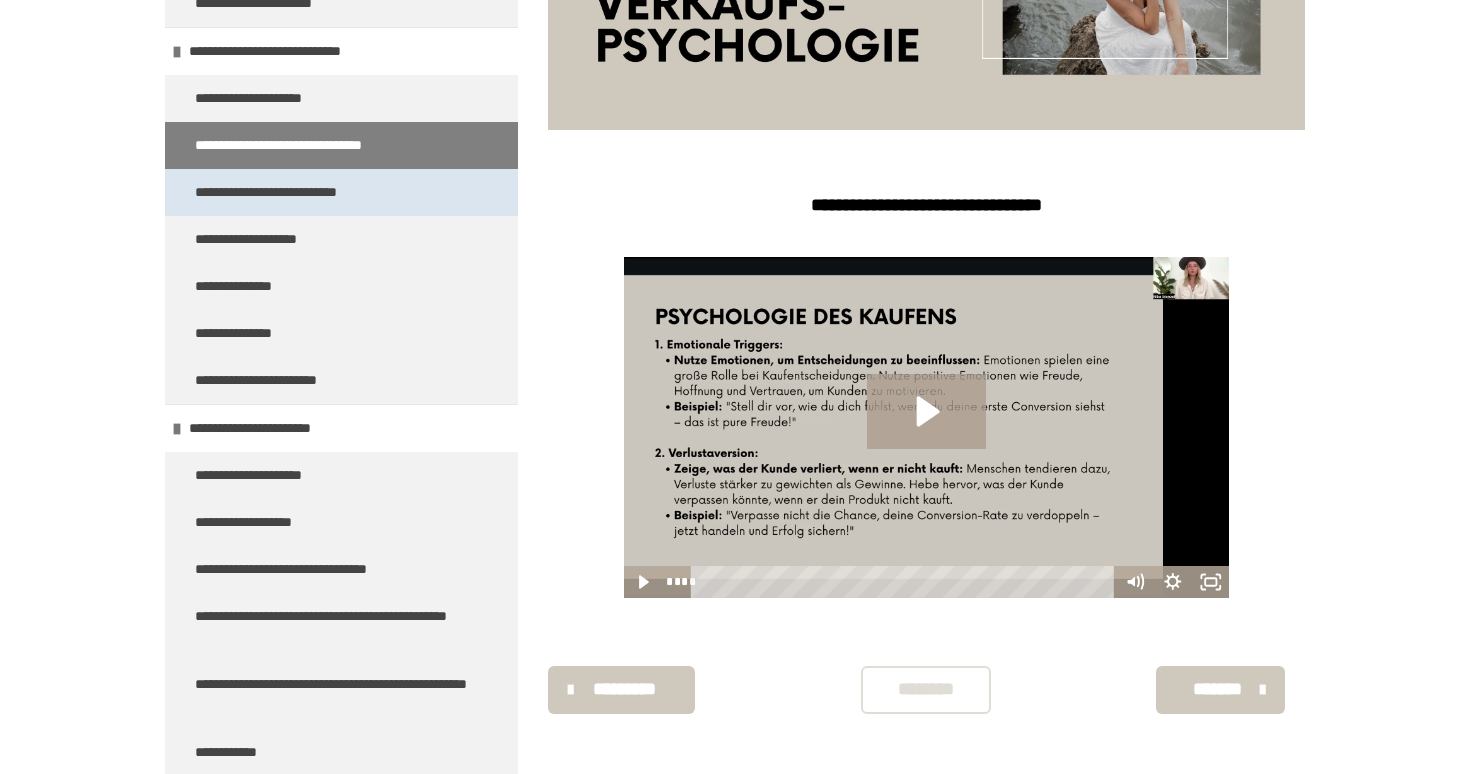 click on "**********" at bounding box center [341, 192] 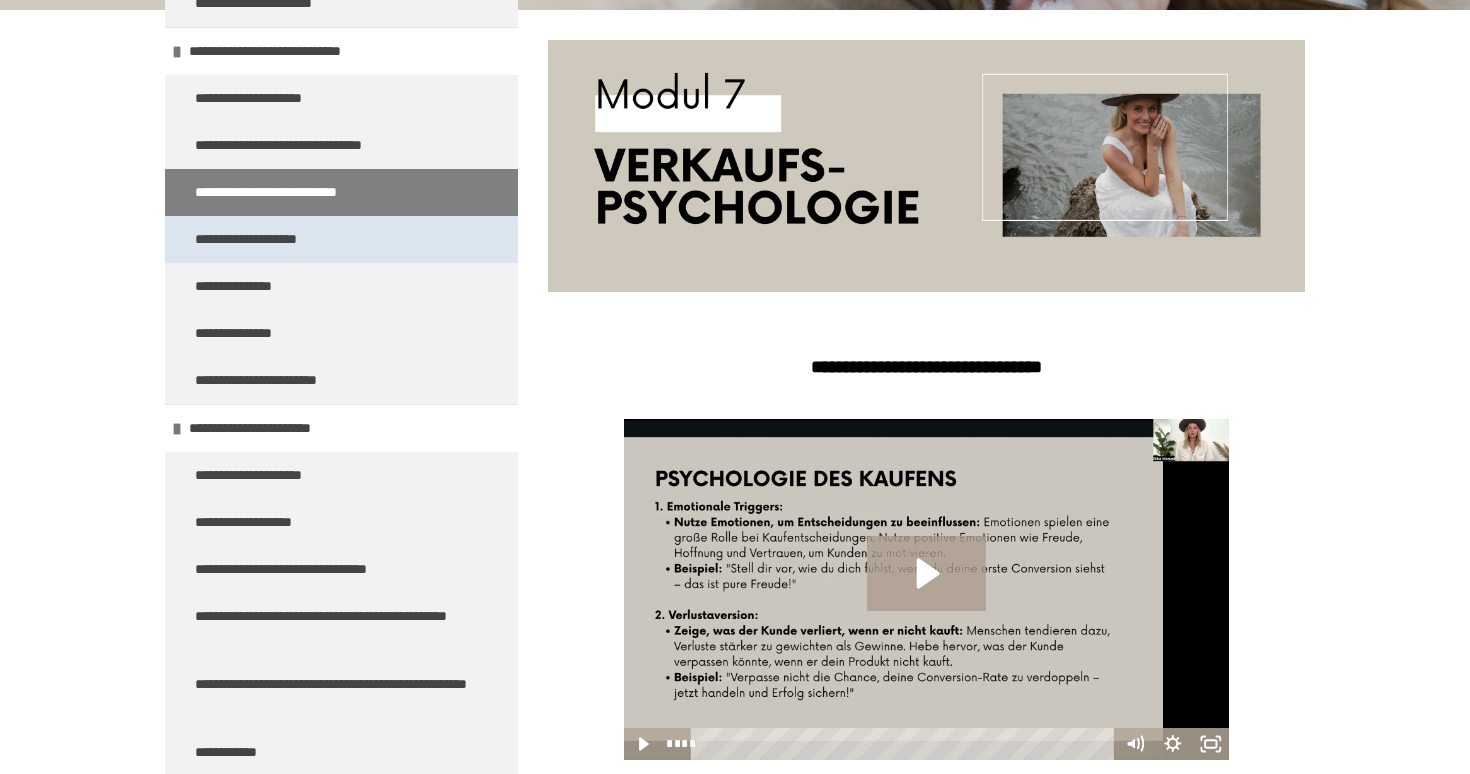 click on "**********" at bounding box center (341, 239) 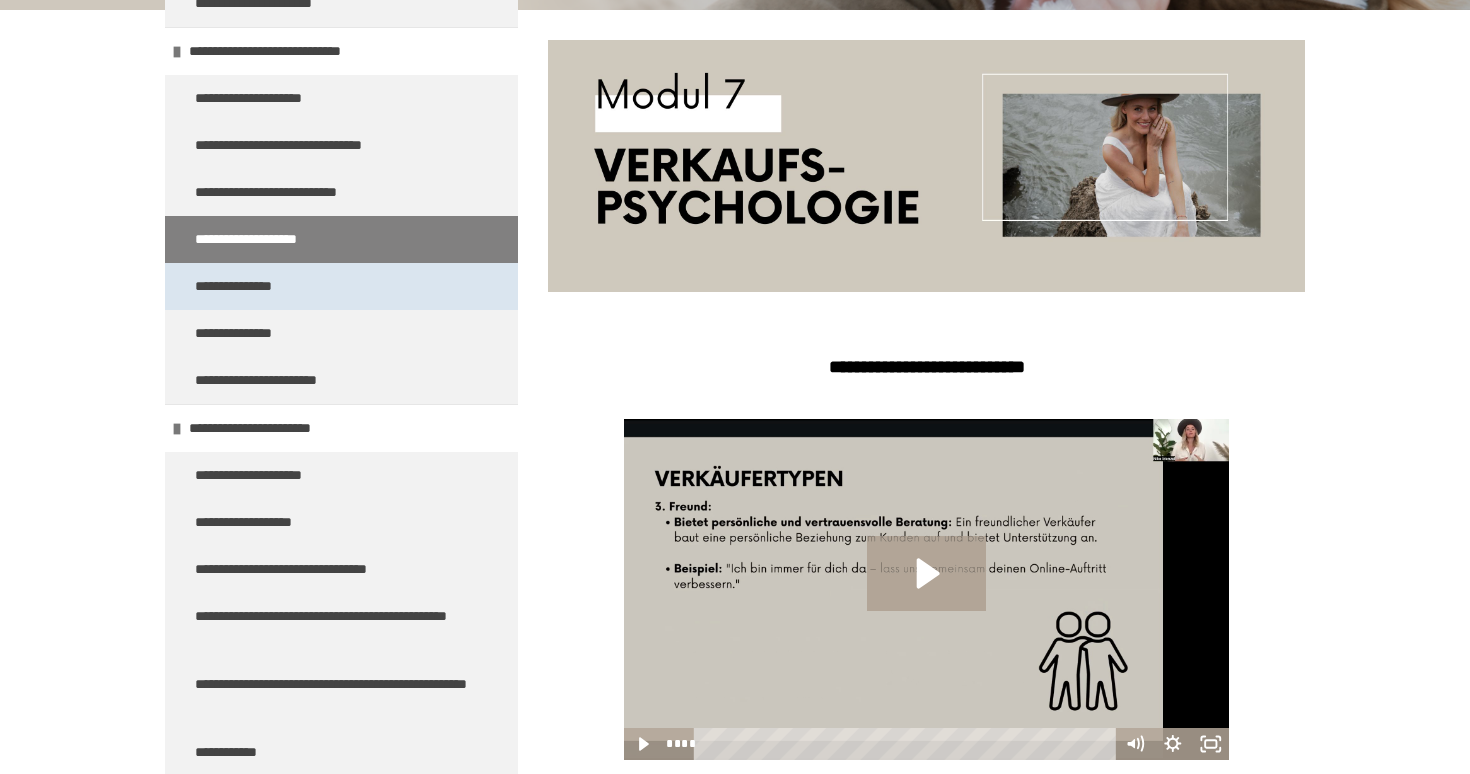click on "**********" at bounding box center [341, 286] 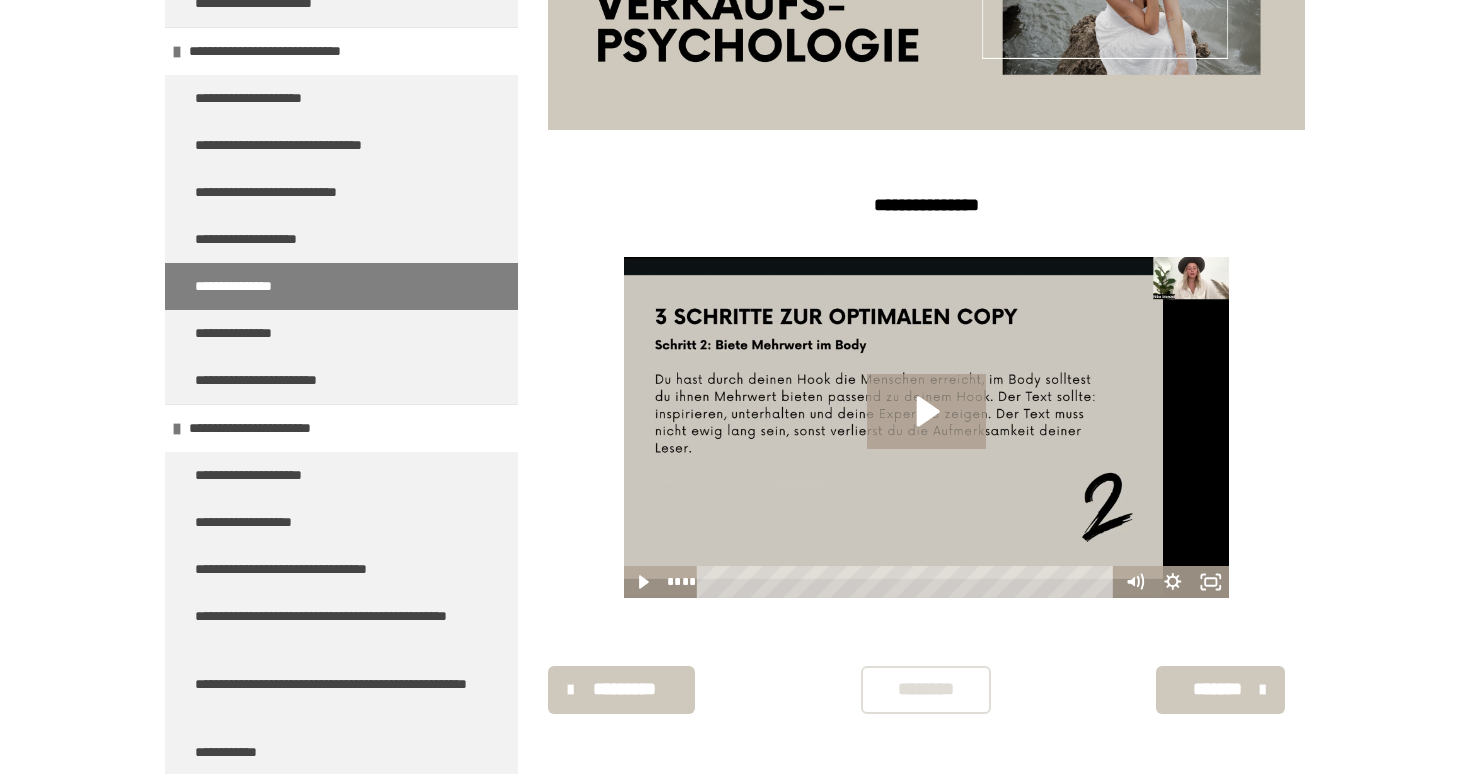 scroll, scrollTop: 432, scrollLeft: 0, axis: vertical 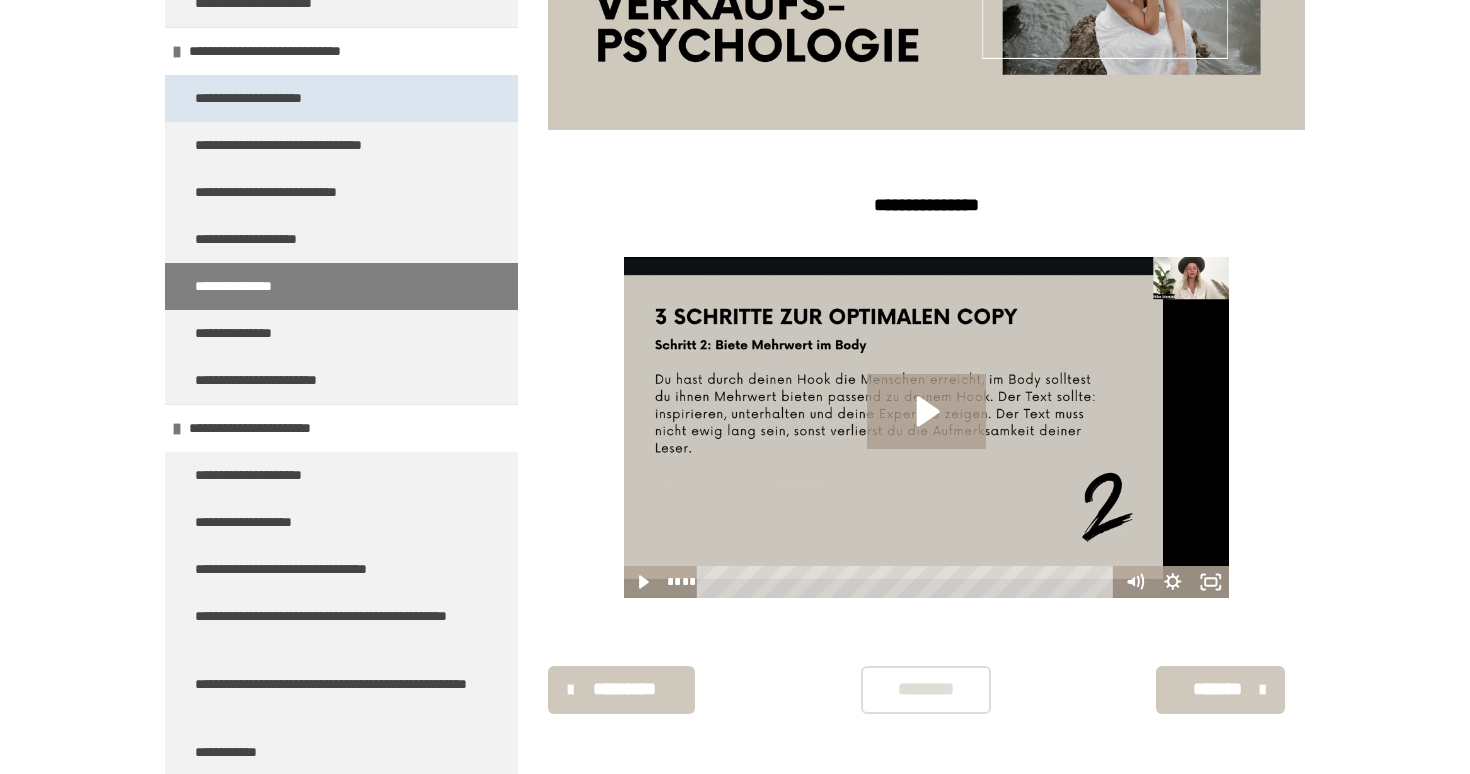 click on "**********" at bounding box center (341, 98) 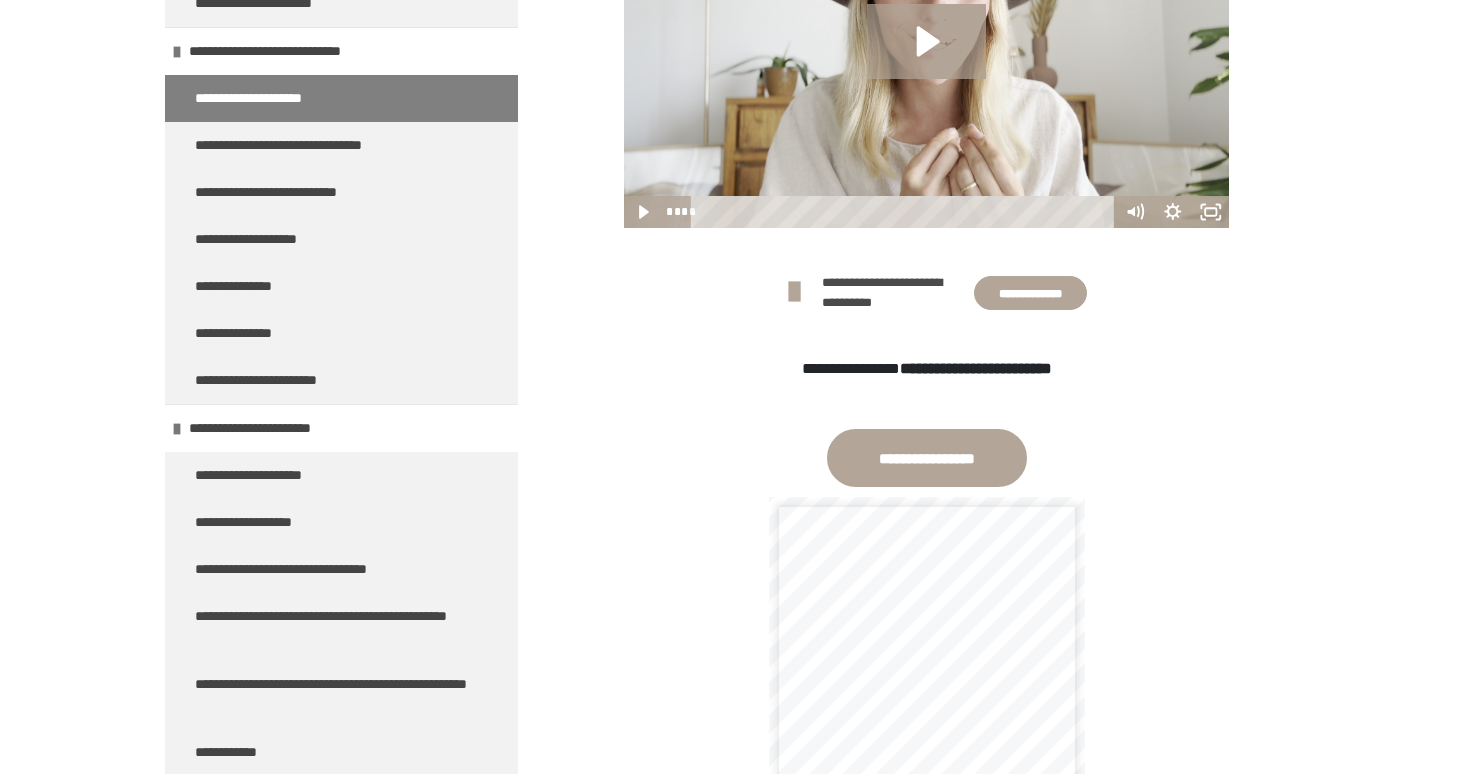 scroll, scrollTop: 783, scrollLeft: 0, axis: vertical 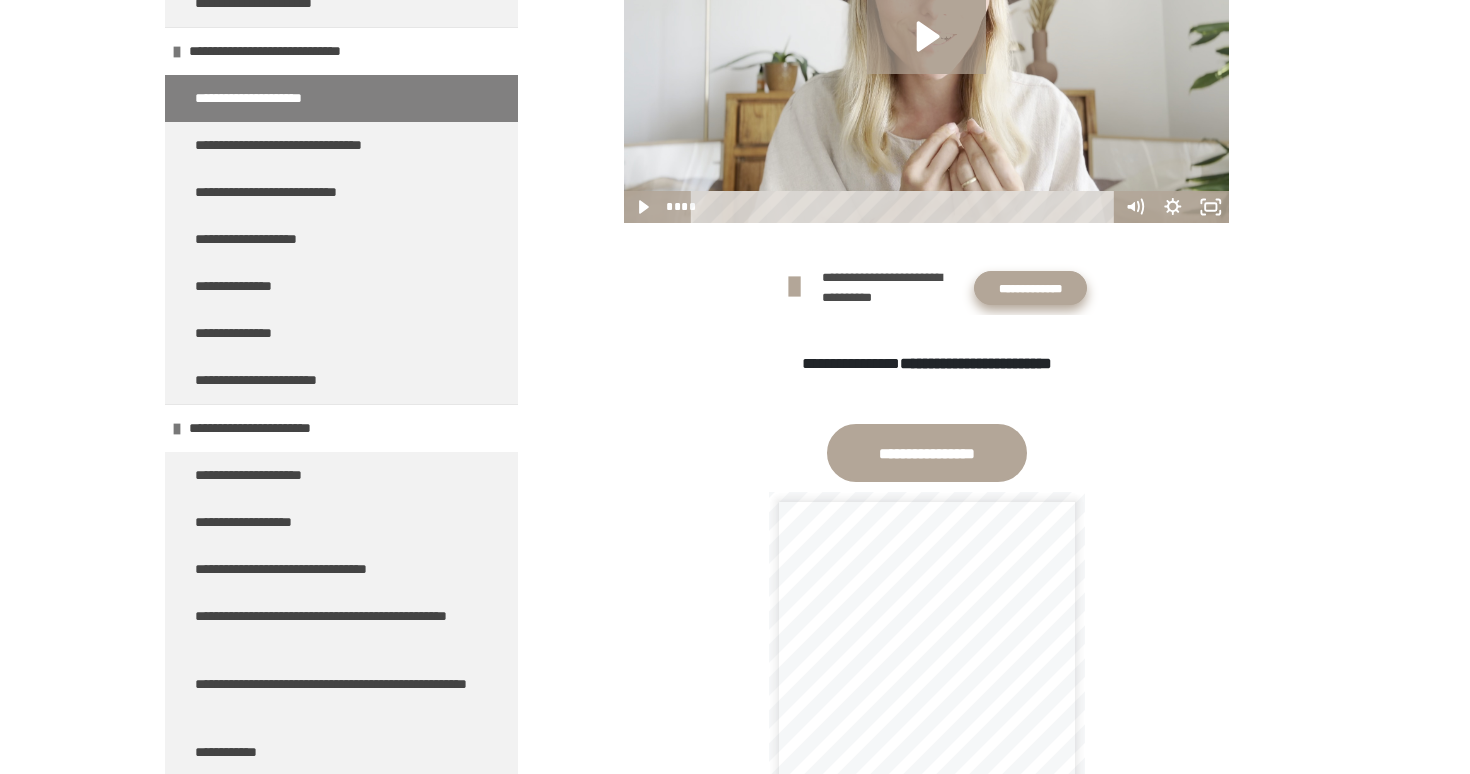 click on "**********" at bounding box center [1030, 288] 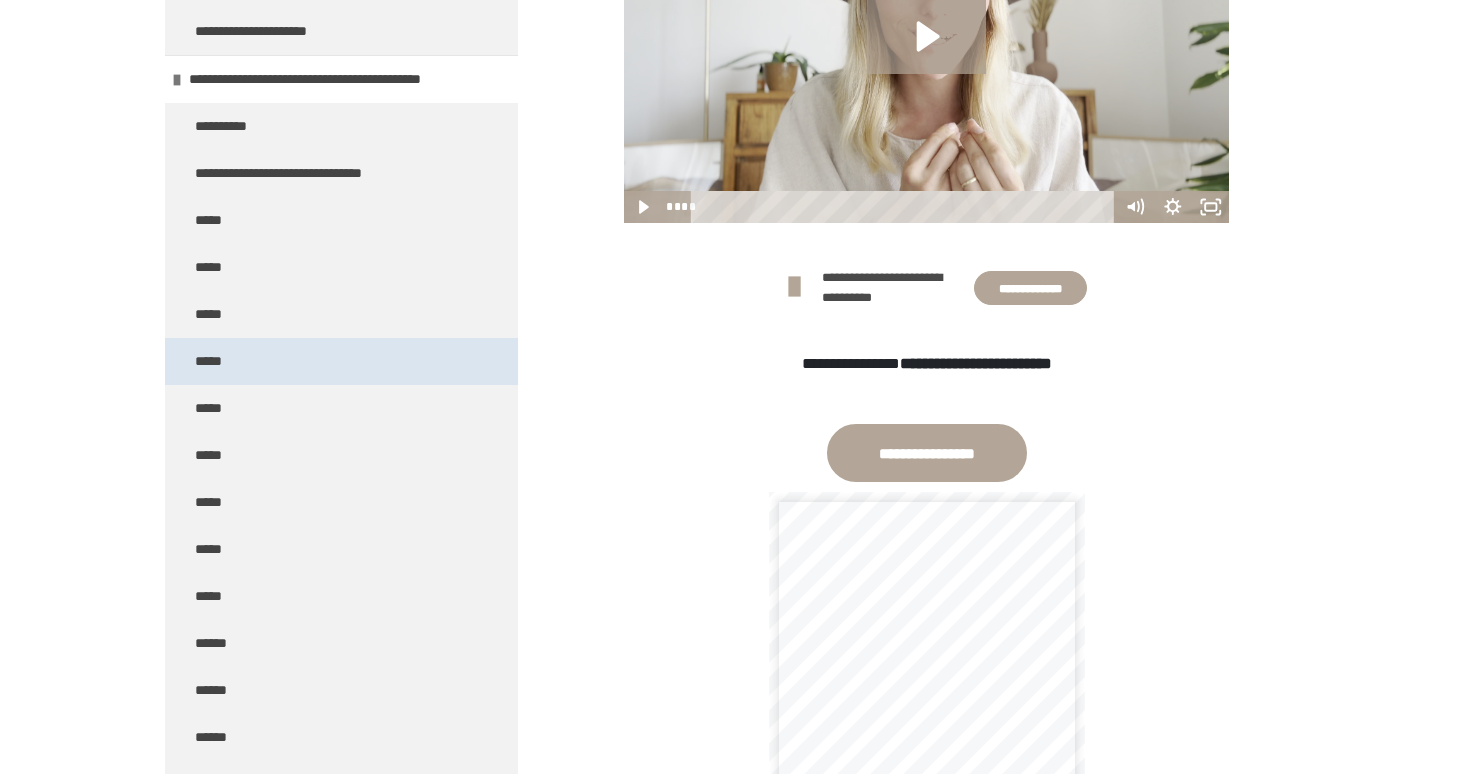 scroll, scrollTop: 4464, scrollLeft: 0, axis: vertical 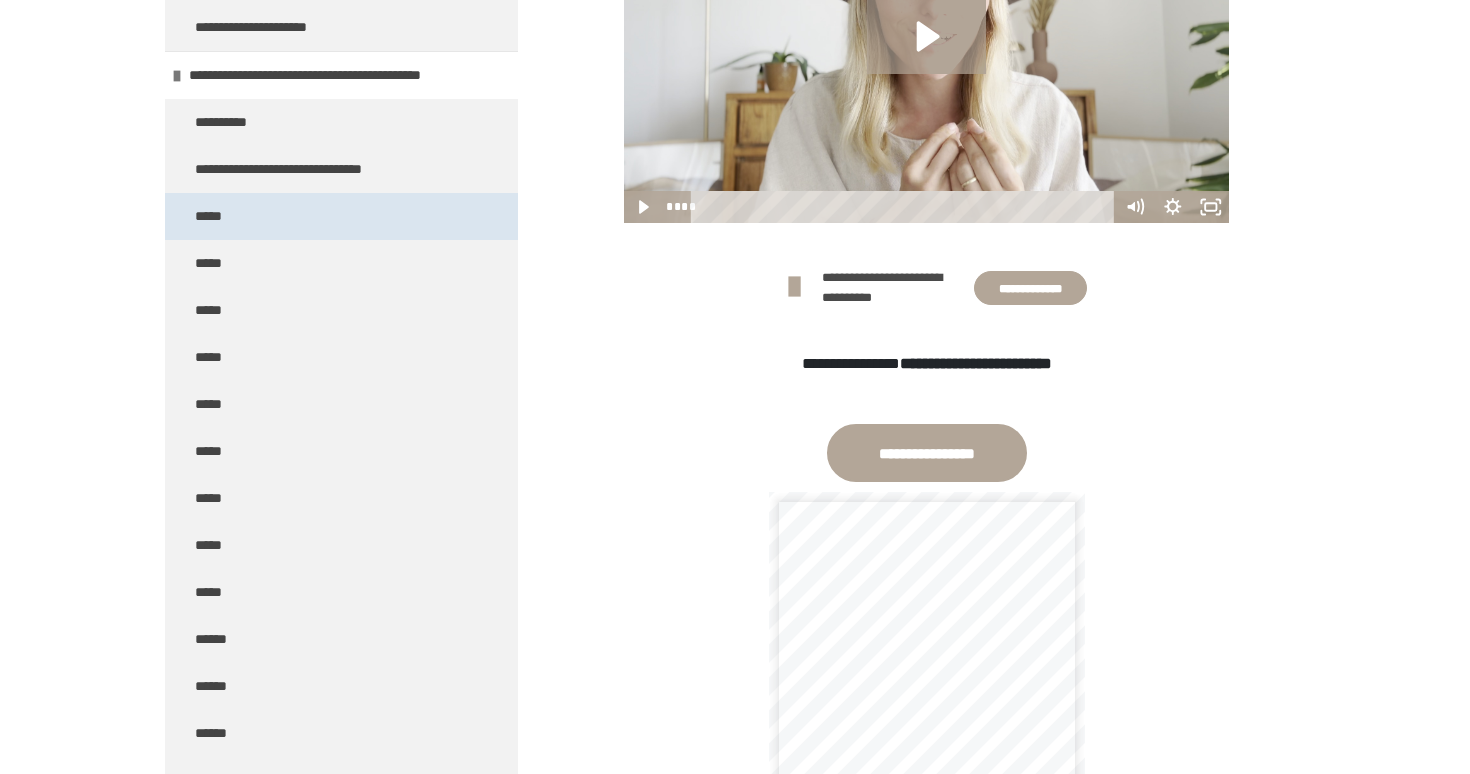 click on "*****" at bounding box center (211, 216) 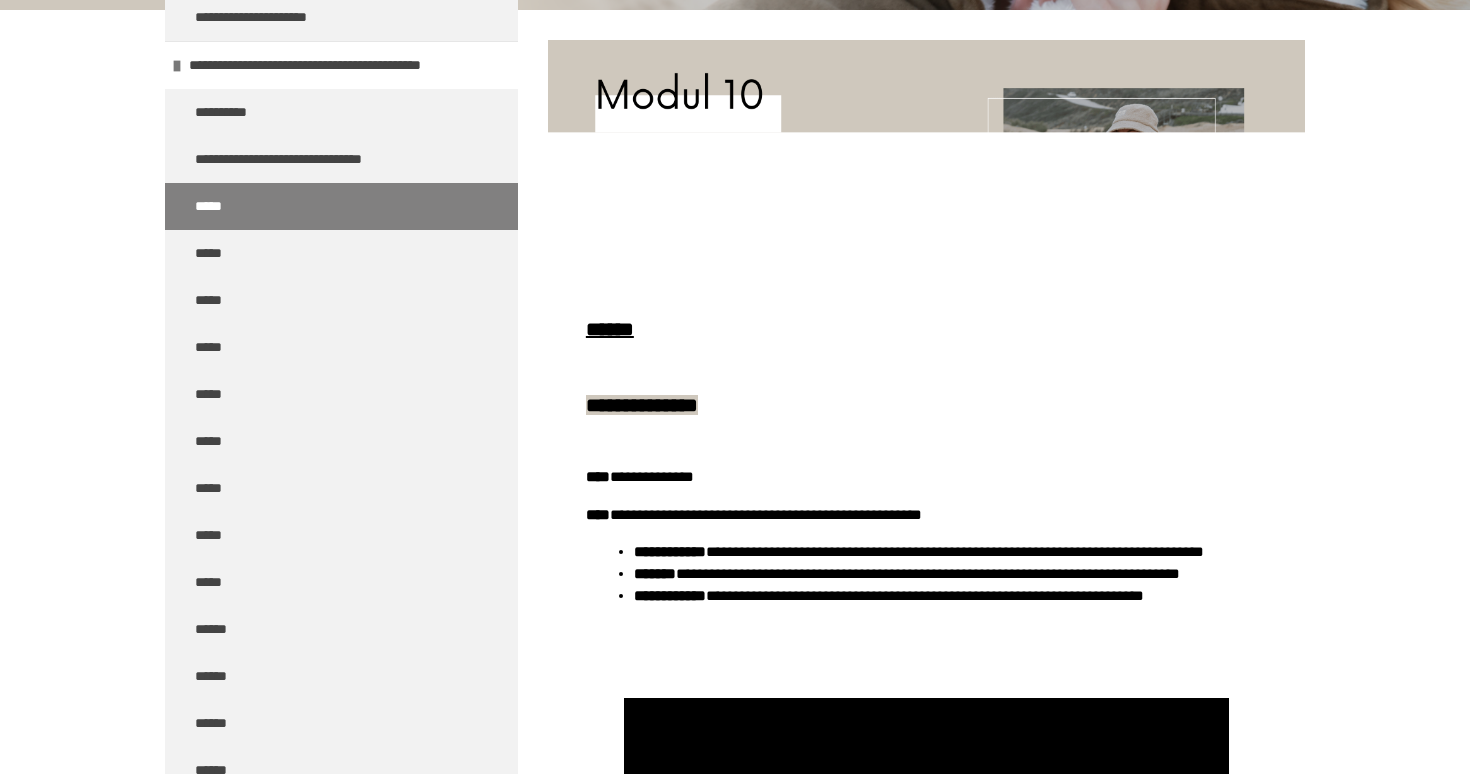 scroll, scrollTop: 4479, scrollLeft: 0, axis: vertical 